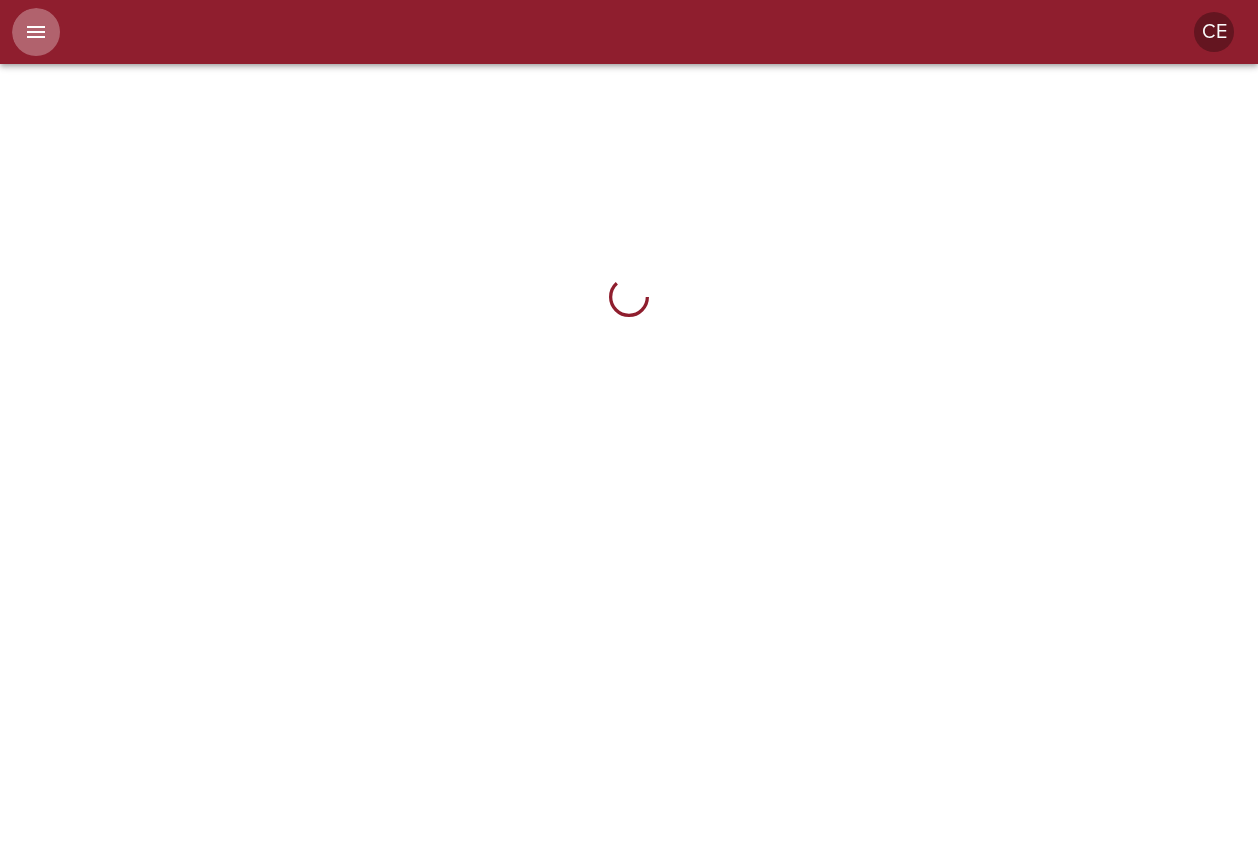 scroll, scrollTop: 0, scrollLeft: 0, axis: both 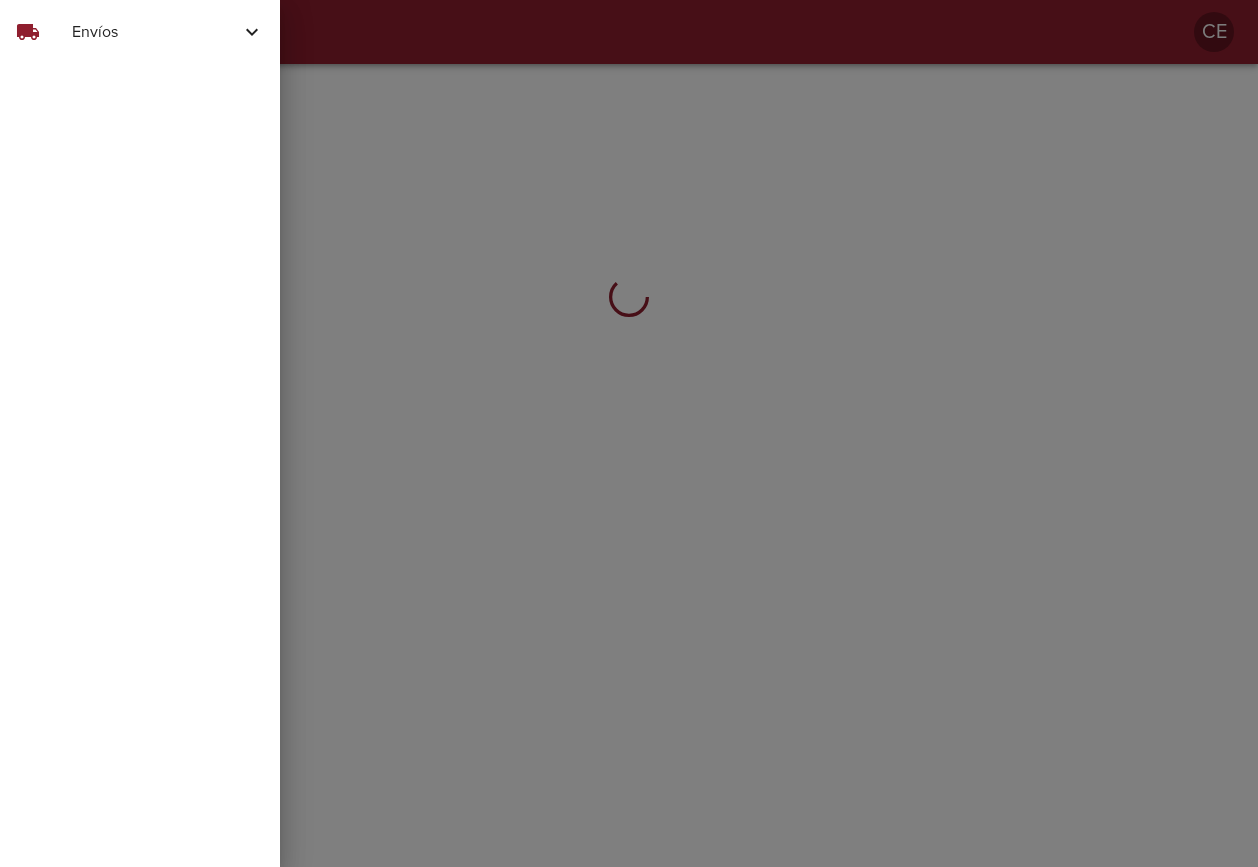drag, startPoint x: 95, startPoint y: 29, endPoint x: 103, endPoint y: 60, distance: 32.01562 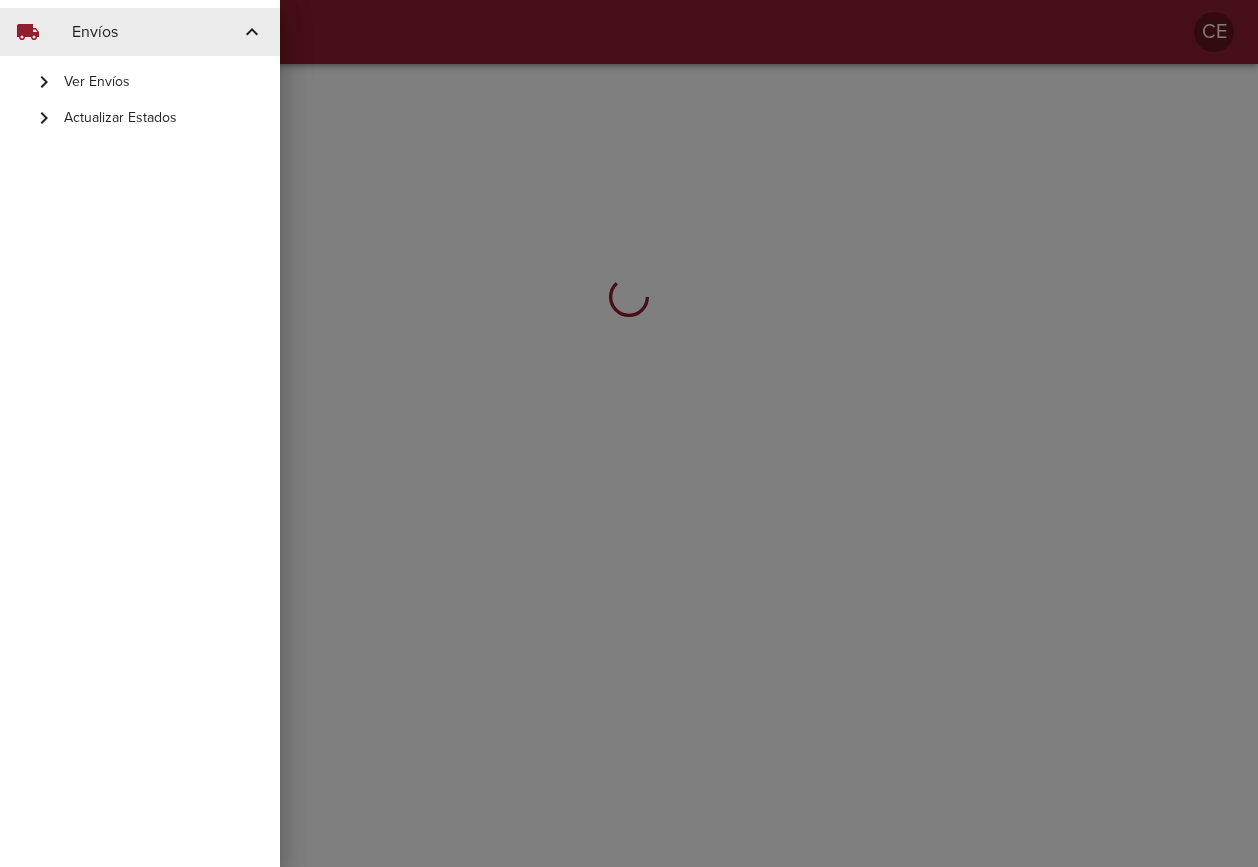 click on "Actualizar Estados" at bounding box center (164, 118) 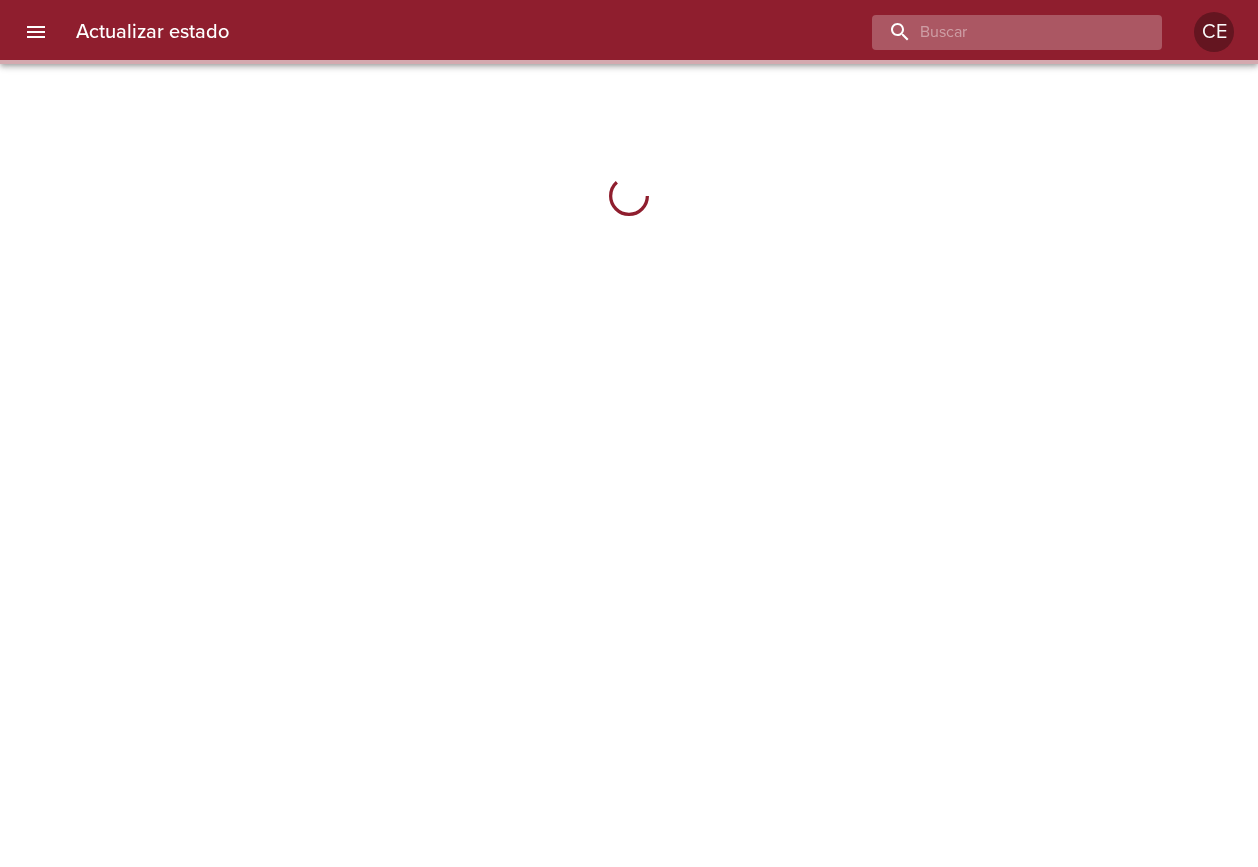 click at bounding box center (1000, 32) 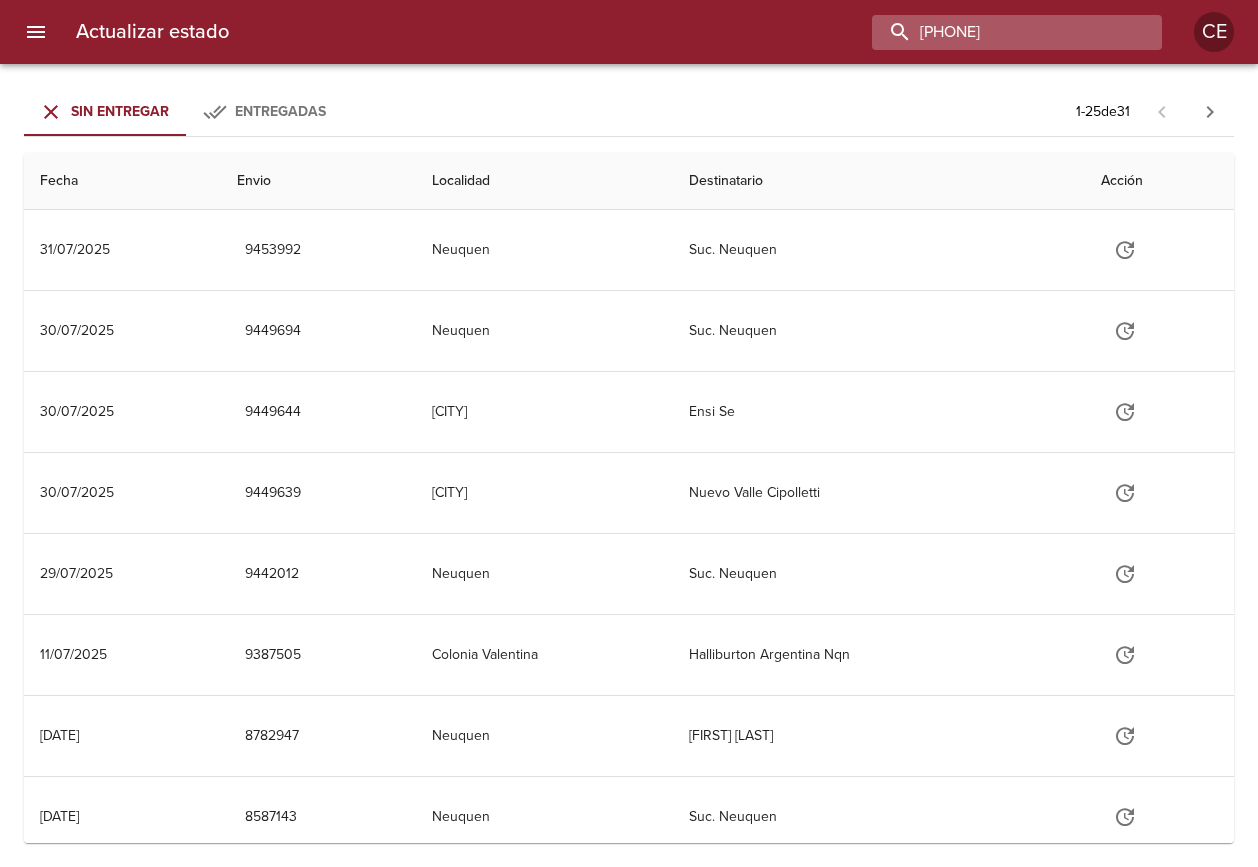 type on "*" 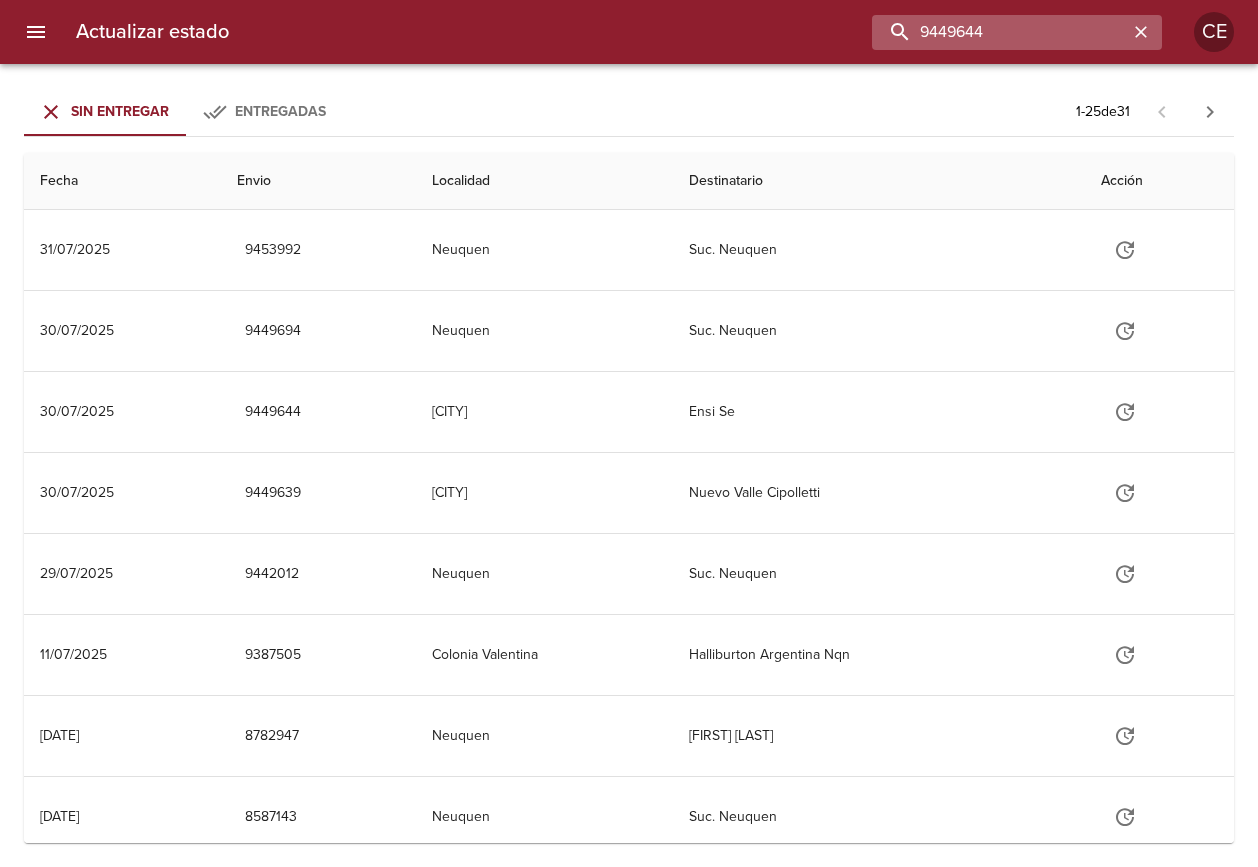 type on "9449644" 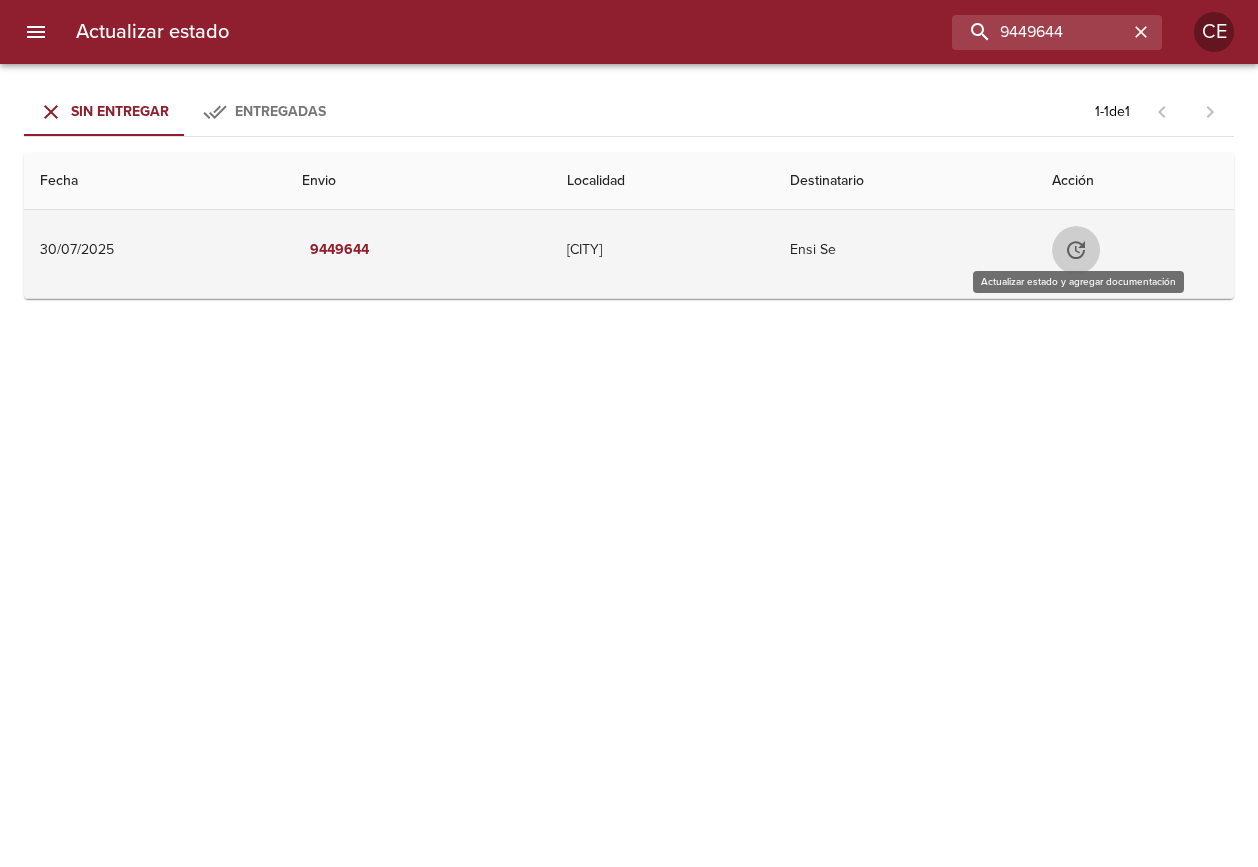click 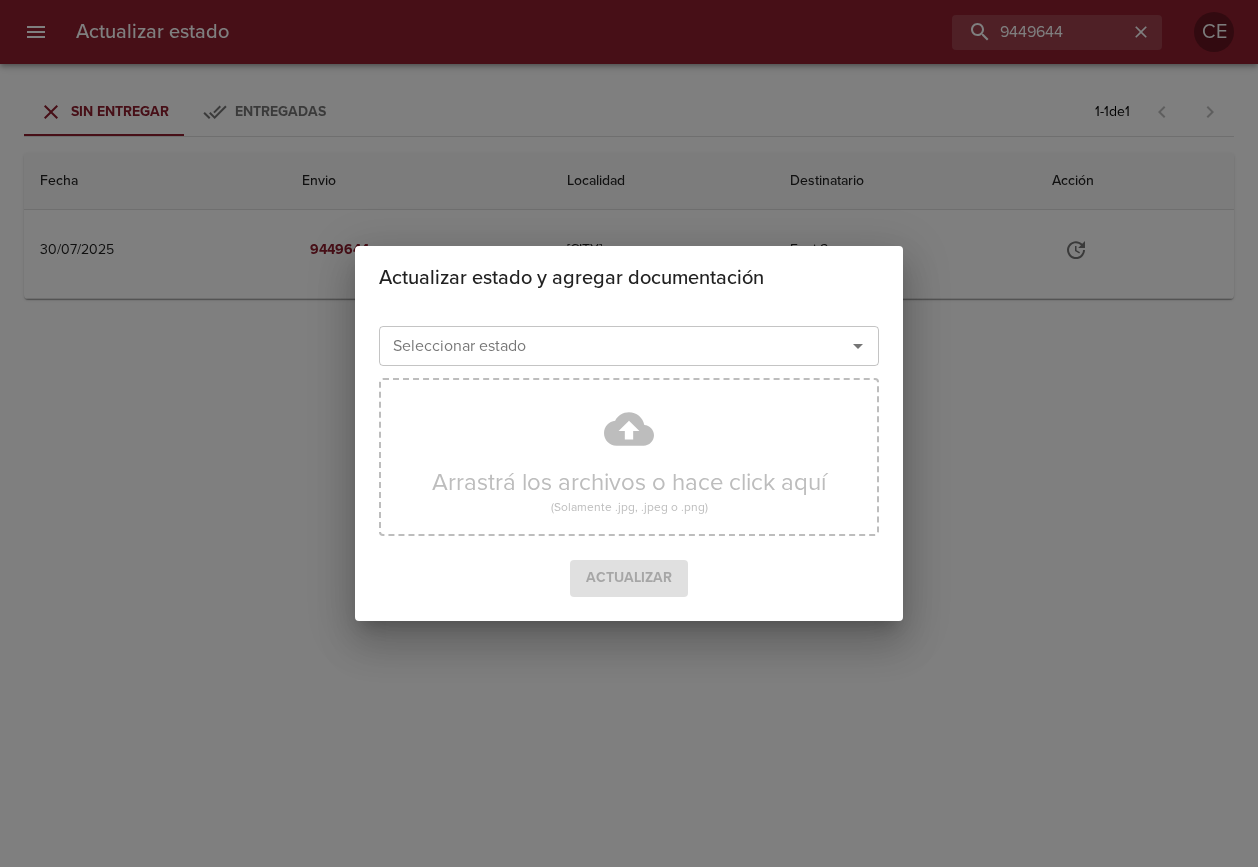 click on "Arrastrá los archivos o hace click aquí (Solamente .jpg, .jpeg o .png)" at bounding box center (629, 465) 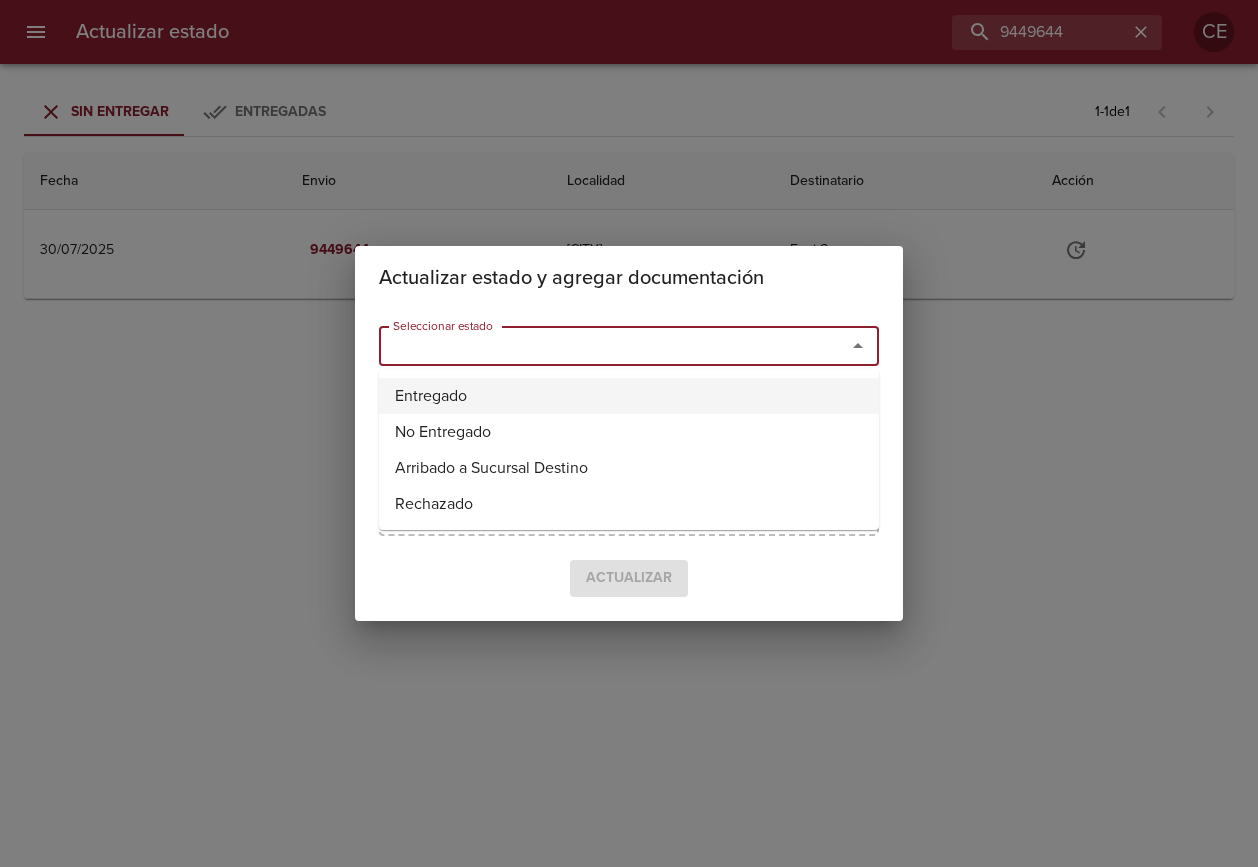 click on "Entregado" at bounding box center (629, 396) 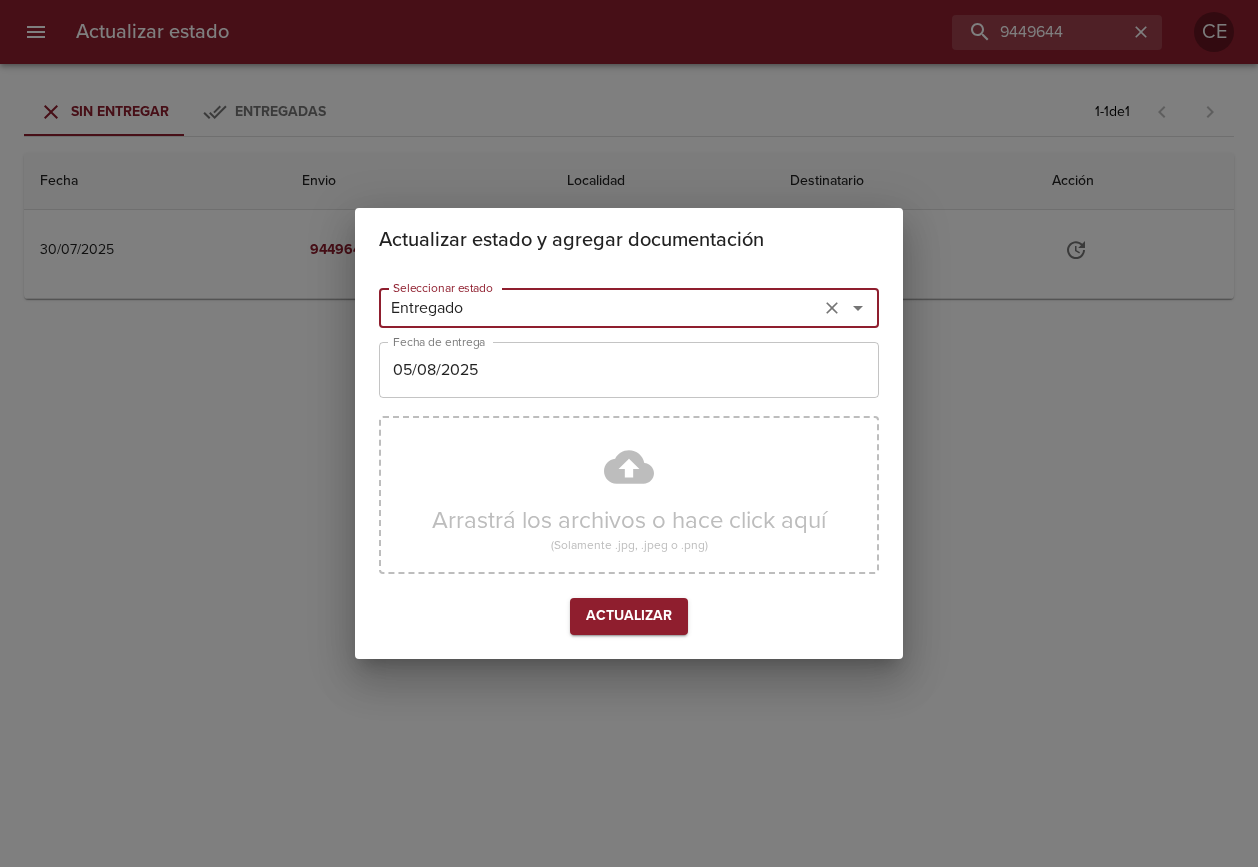 click on "05/08/2025" at bounding box center [629, 370] 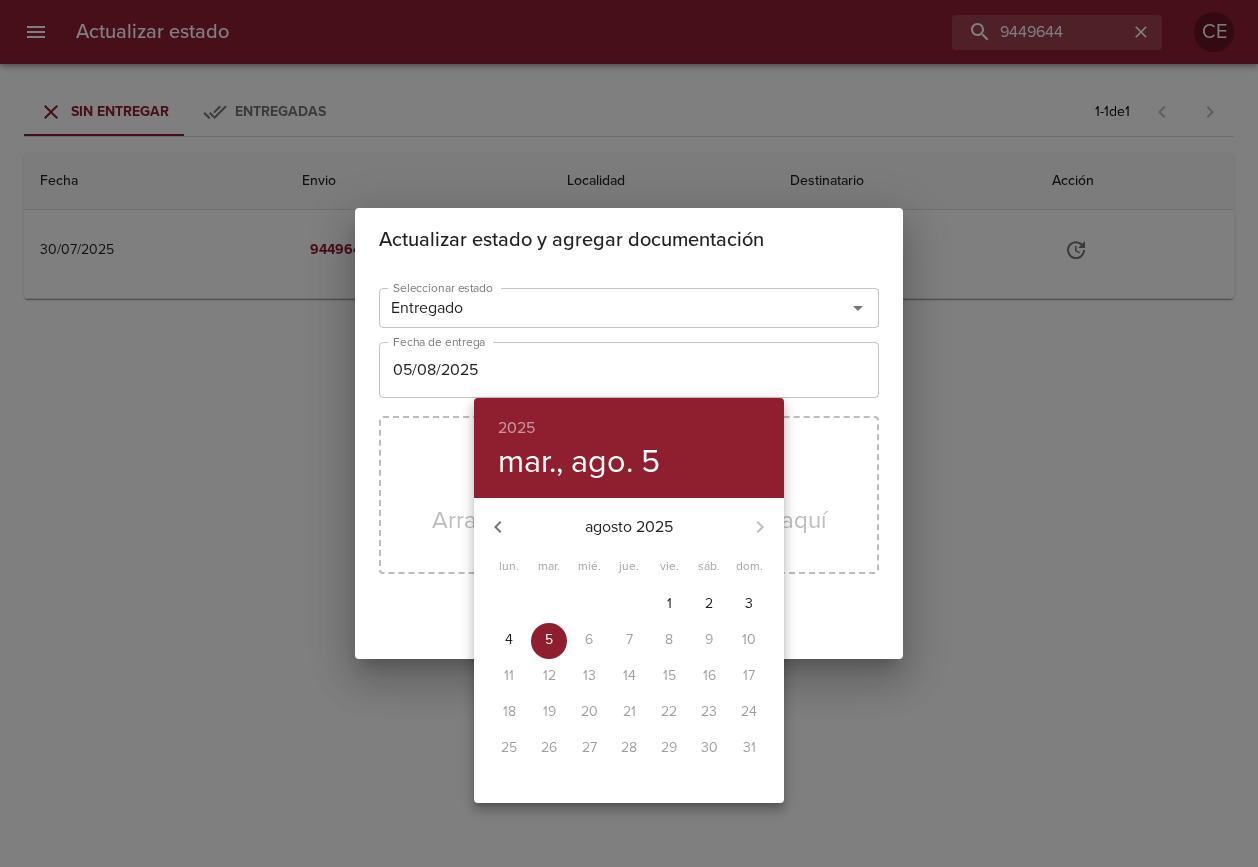 click on "4" at bounding box center (509, 640) 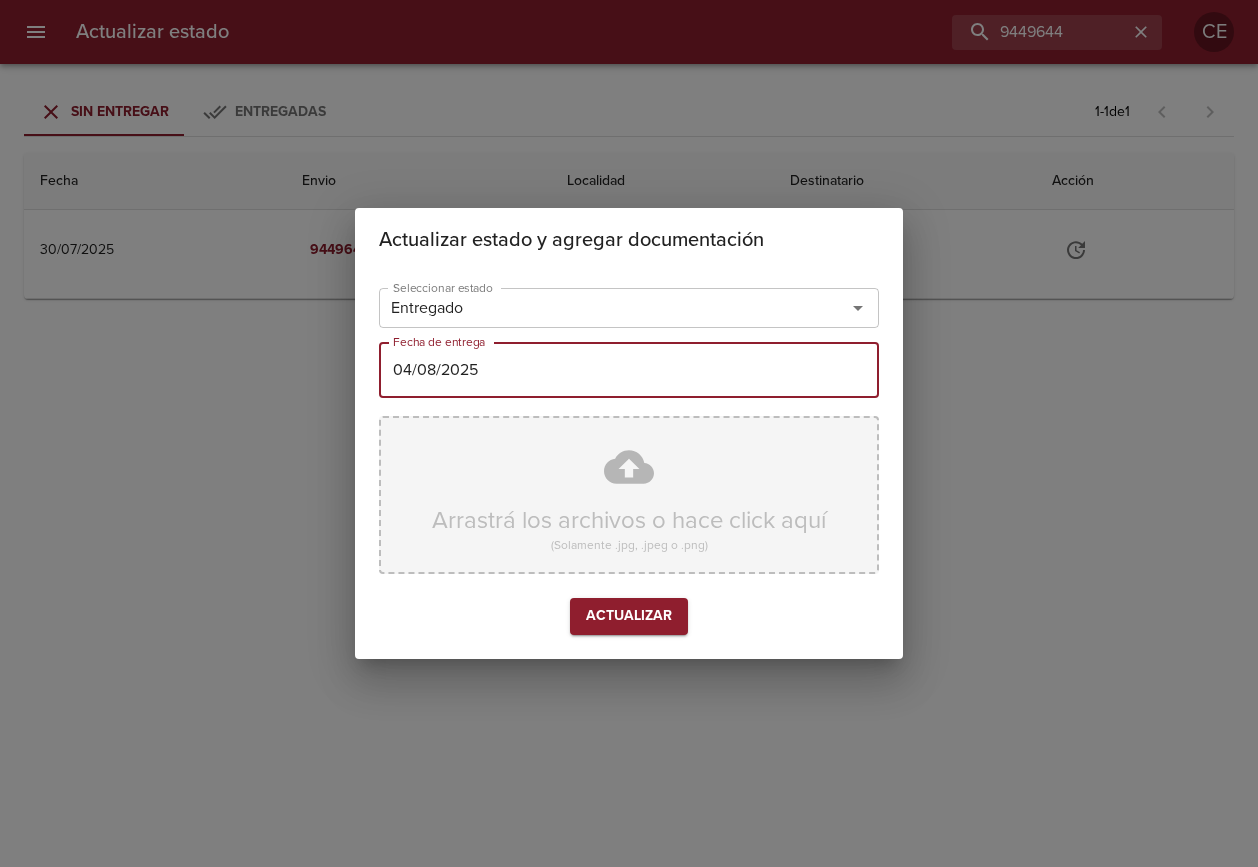 click on "Arrastrá los archivos o hace click aquí (Solamente .jpg, .jpeg o .png)" at bounding box center [629, 495] 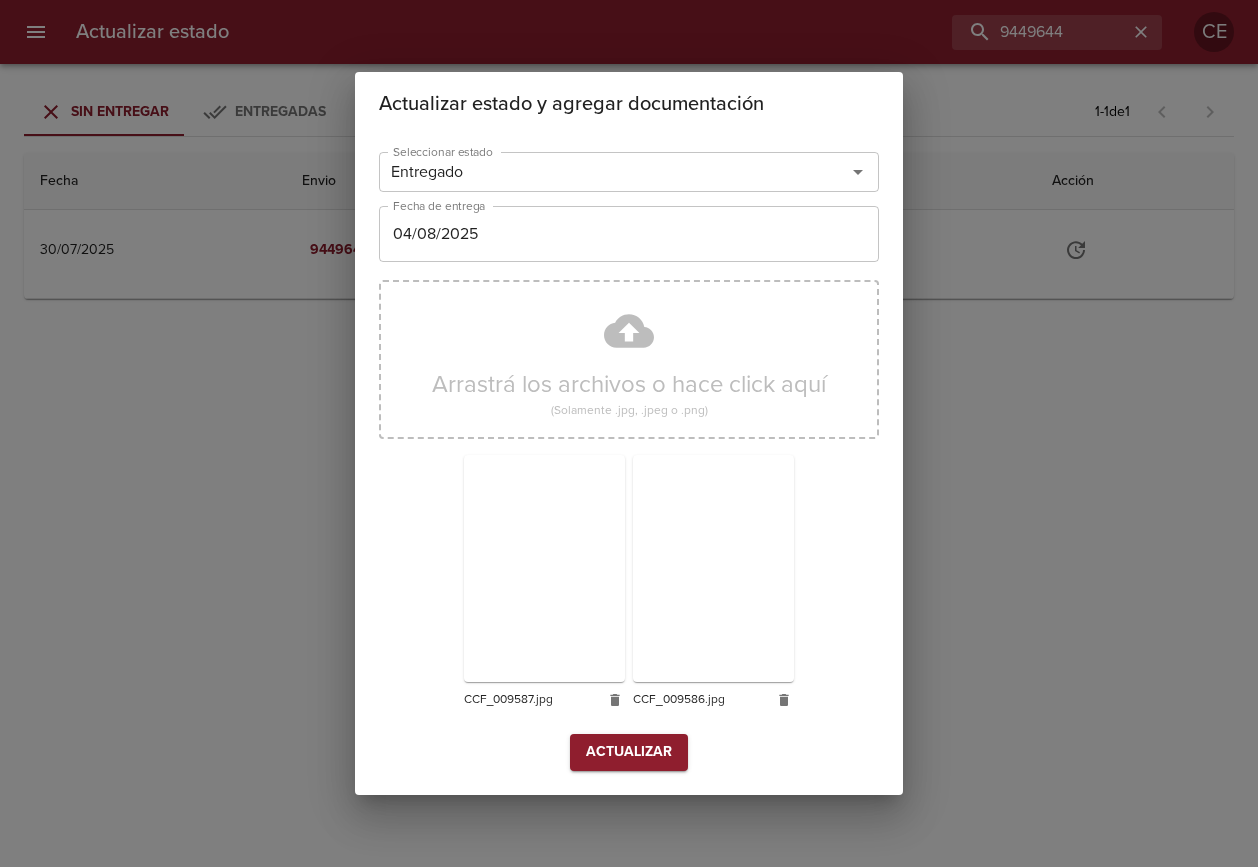 click on "Actualizar" at bounding box center (629, 752) 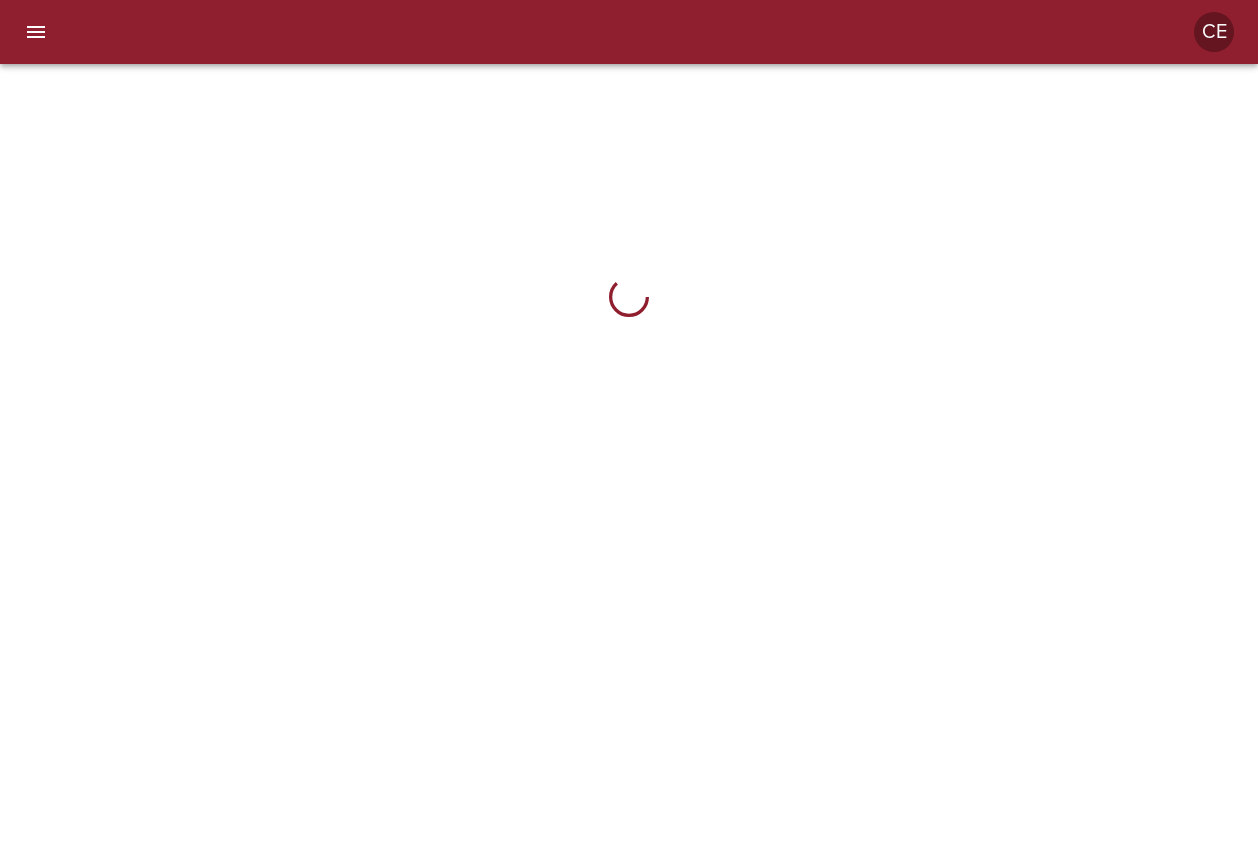 scroll, scrollTop: 0, scrollLeft: 0, axis: both 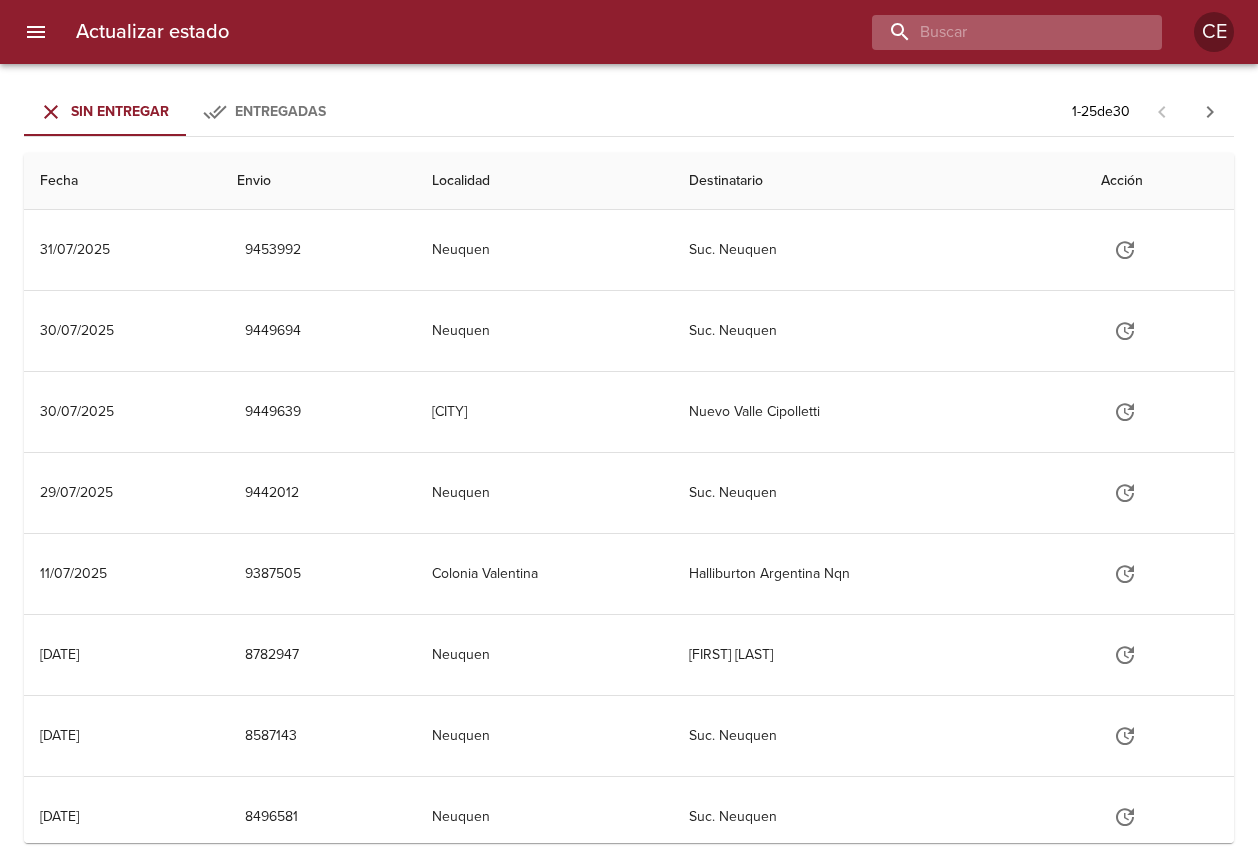 click at bounding box center [1000, 32] 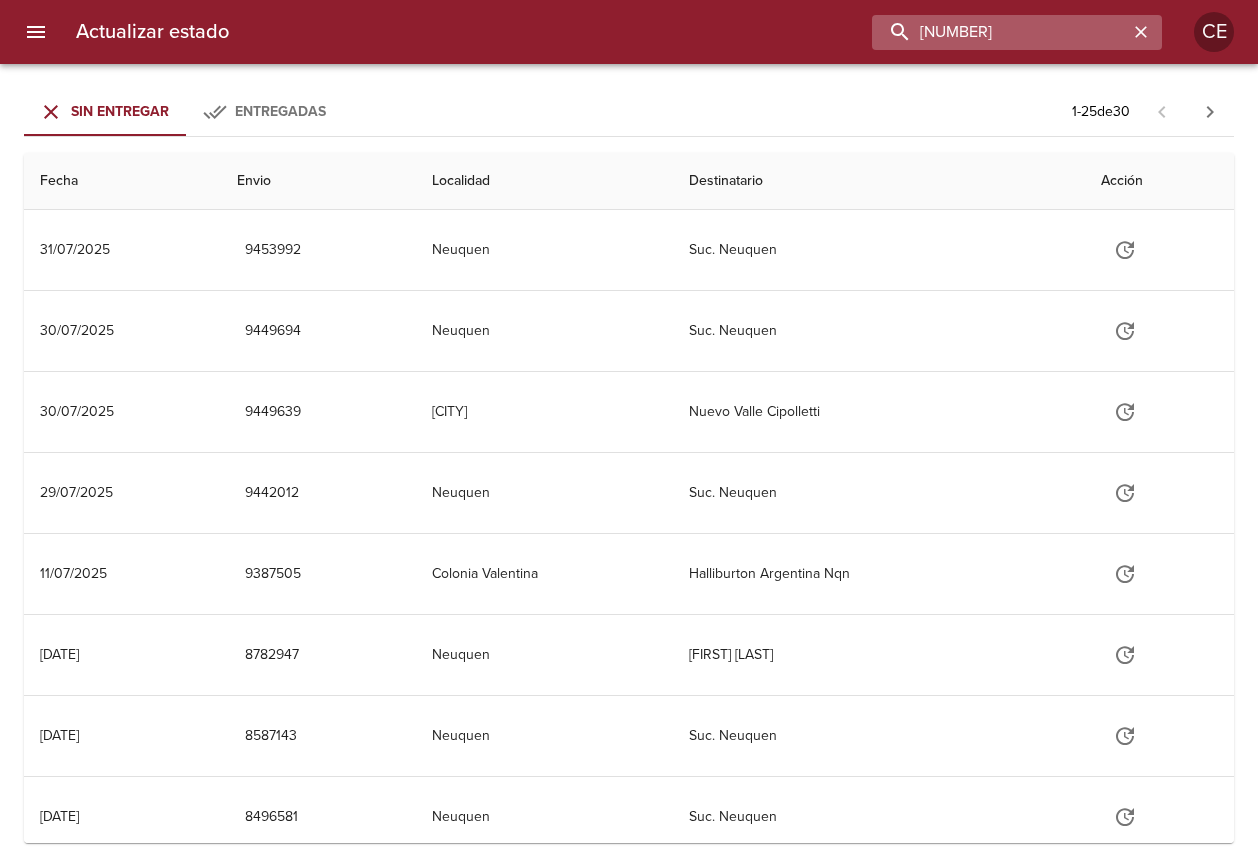 type on "[NUMBER]" 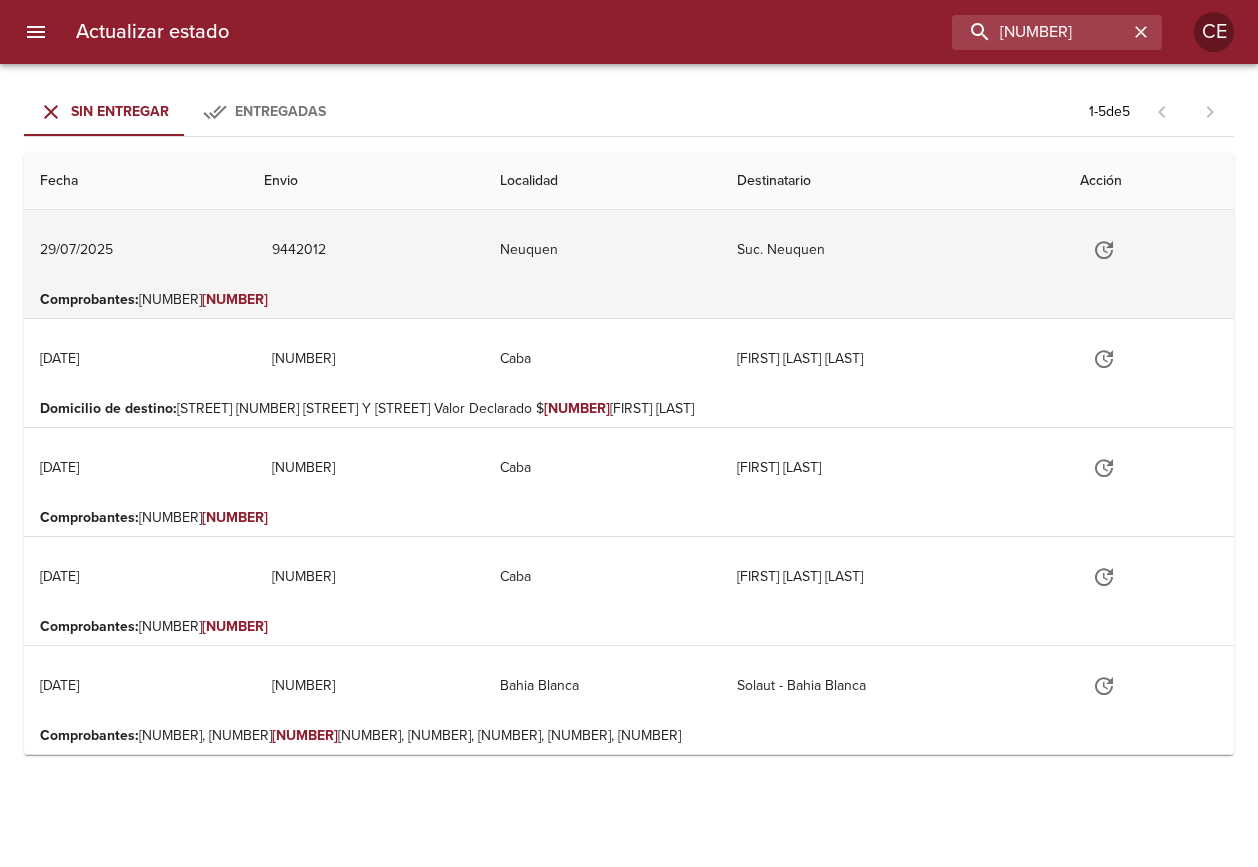 click 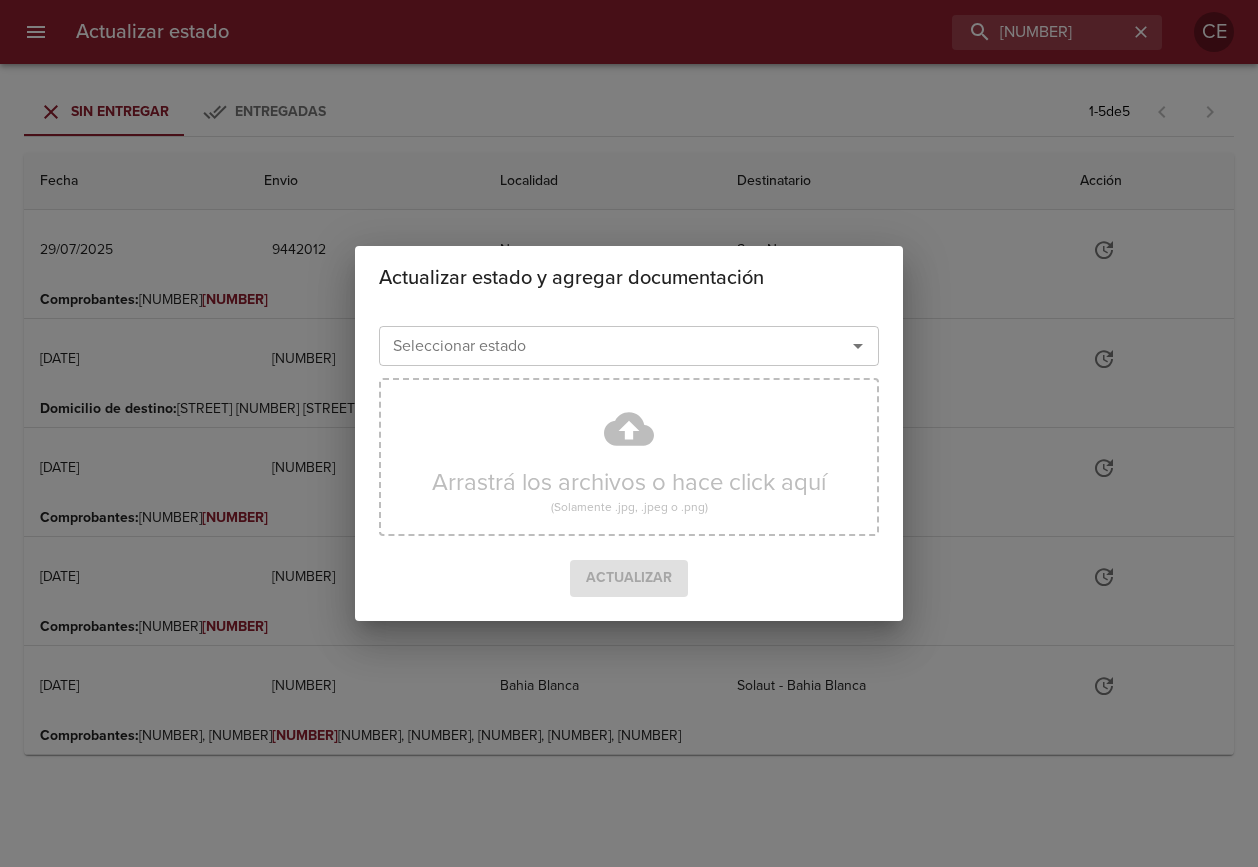 click on "Seleccionar estado" at bounding box center [629, 346] 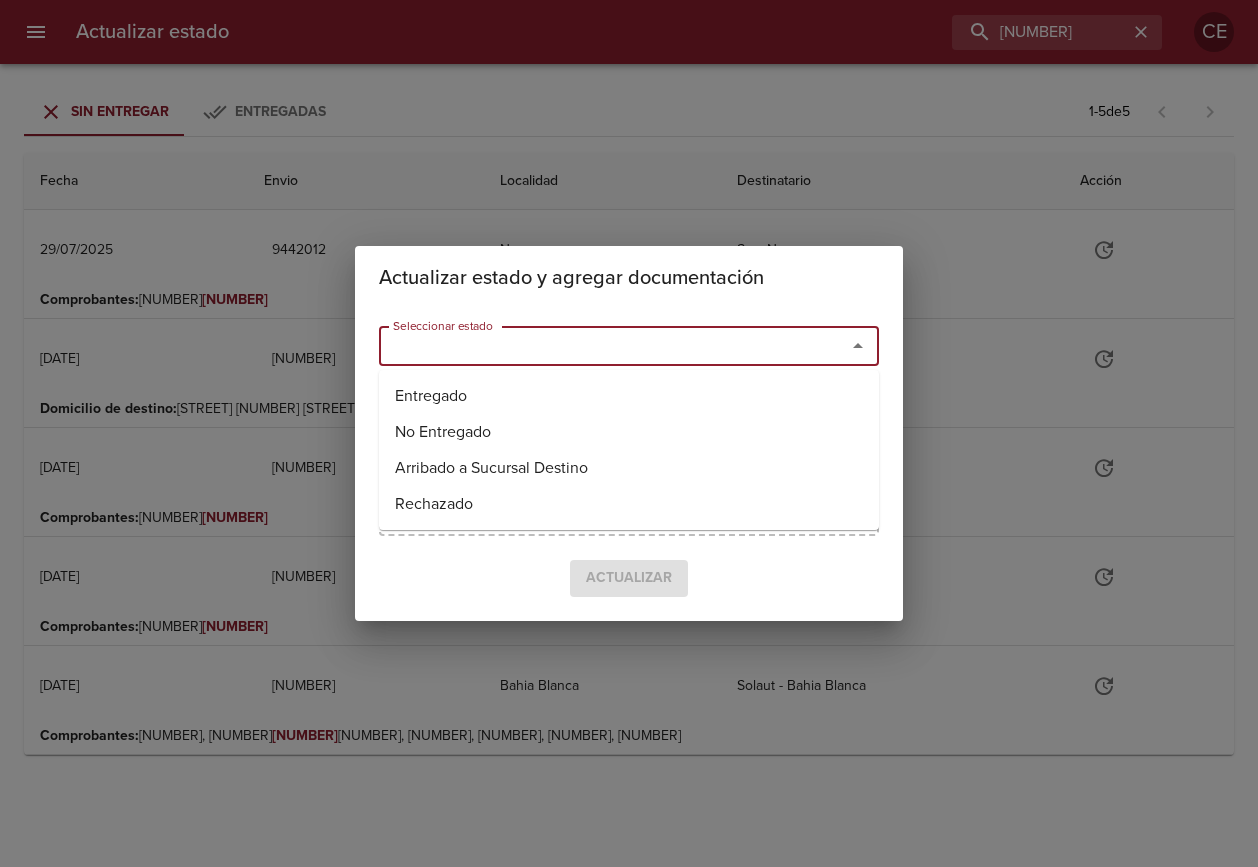 drag, startPoint x: 786, startPoint y: 347, endPoint x: 765, endPoint y: 358, distance: 23.70654 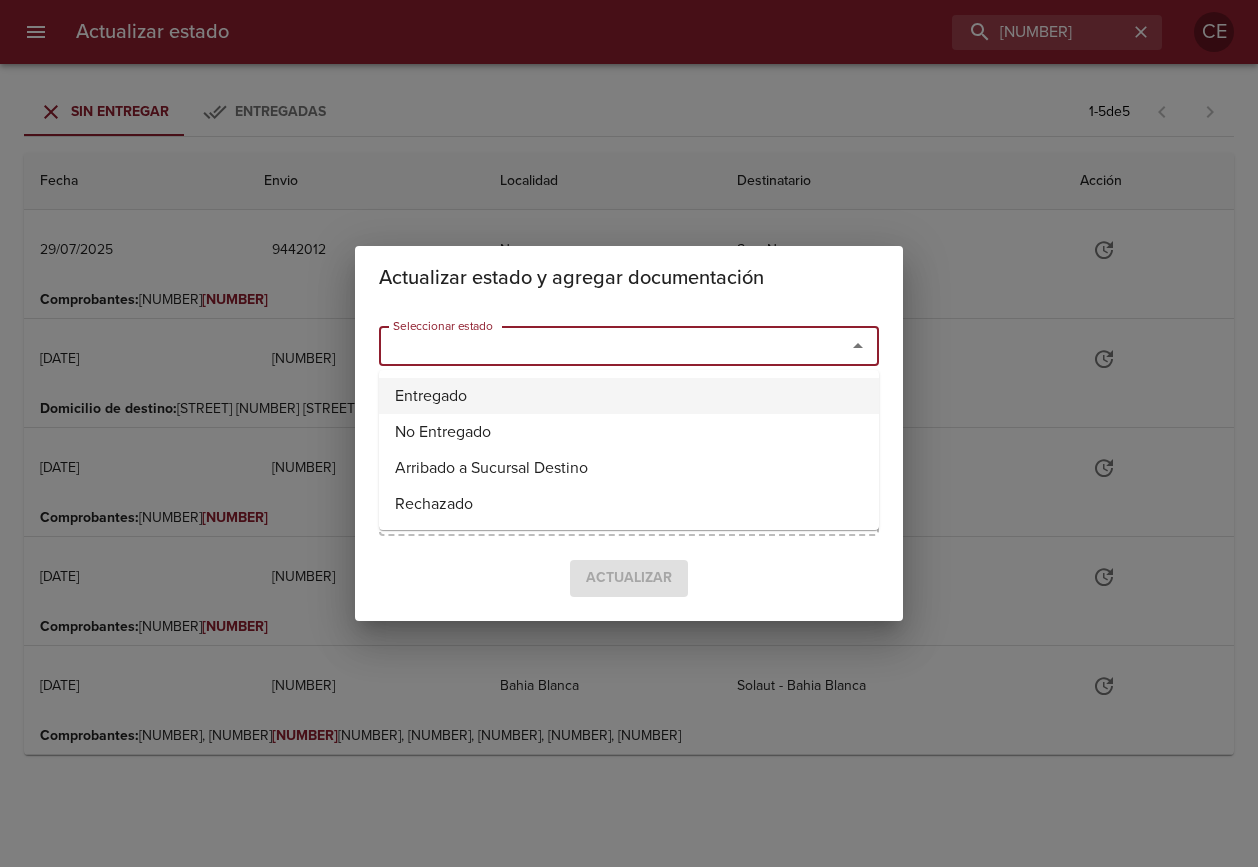 click on "Entregado" at bounding box center [629, 396] 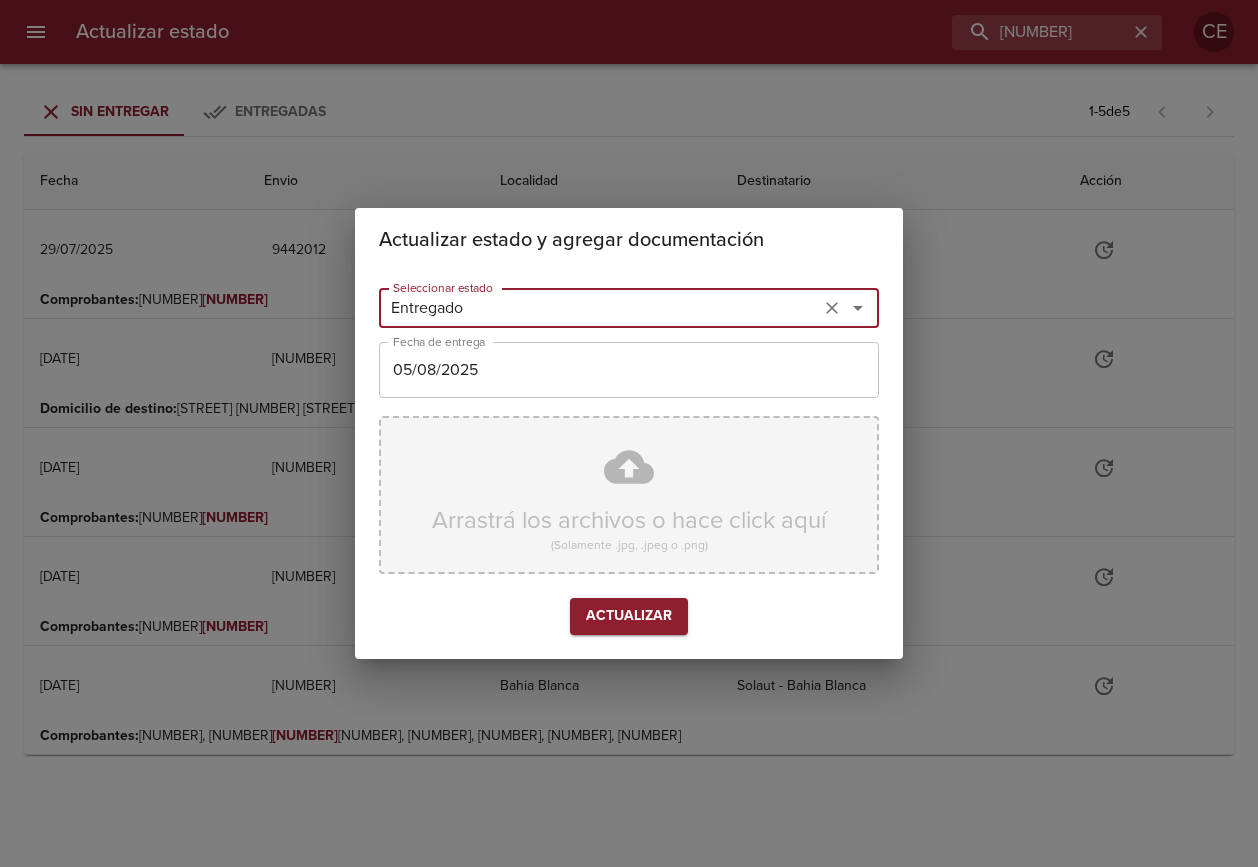 click on "Arrastrá los archivos o hace click aquí (Solamente .jpg, .jpeg o .png)" at bounding box center [629, 495] 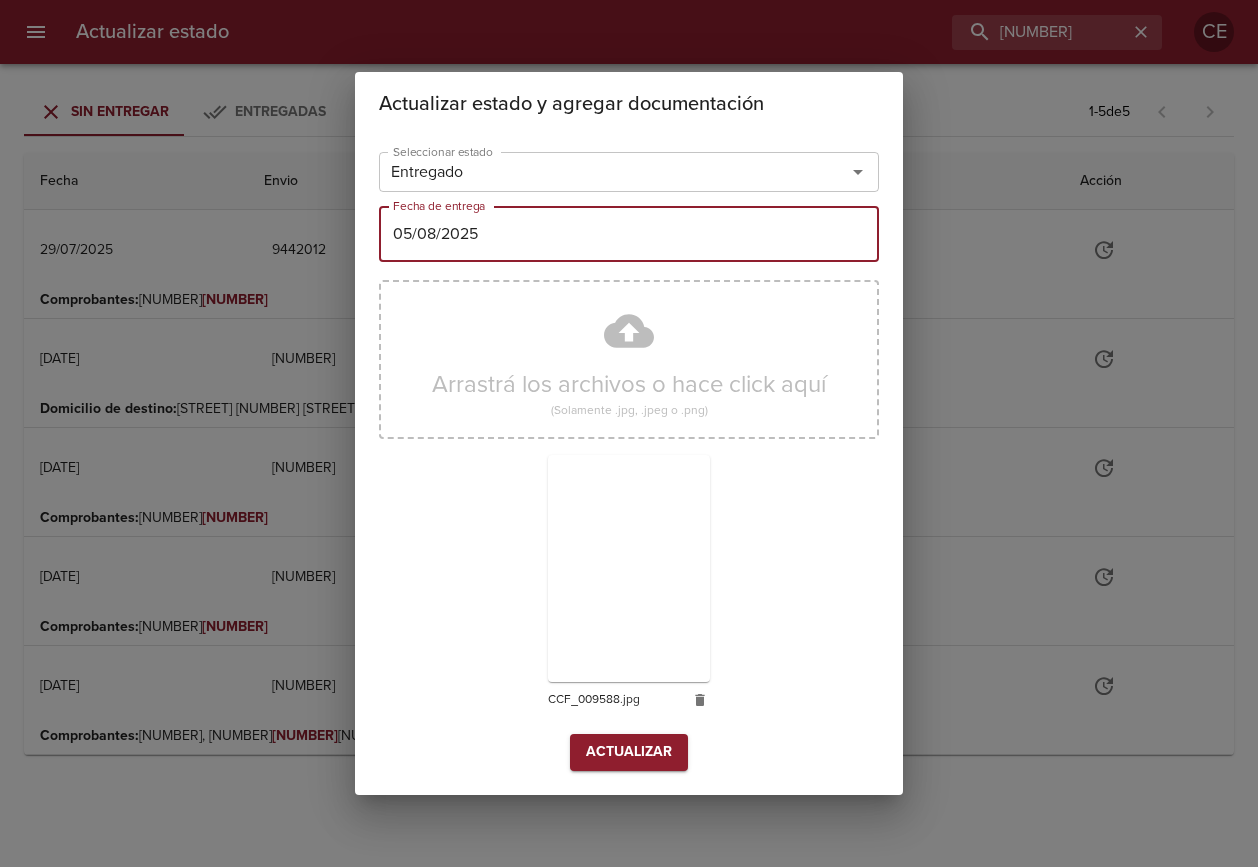 click on "05/08/2025" at bounding box center (629, 234) 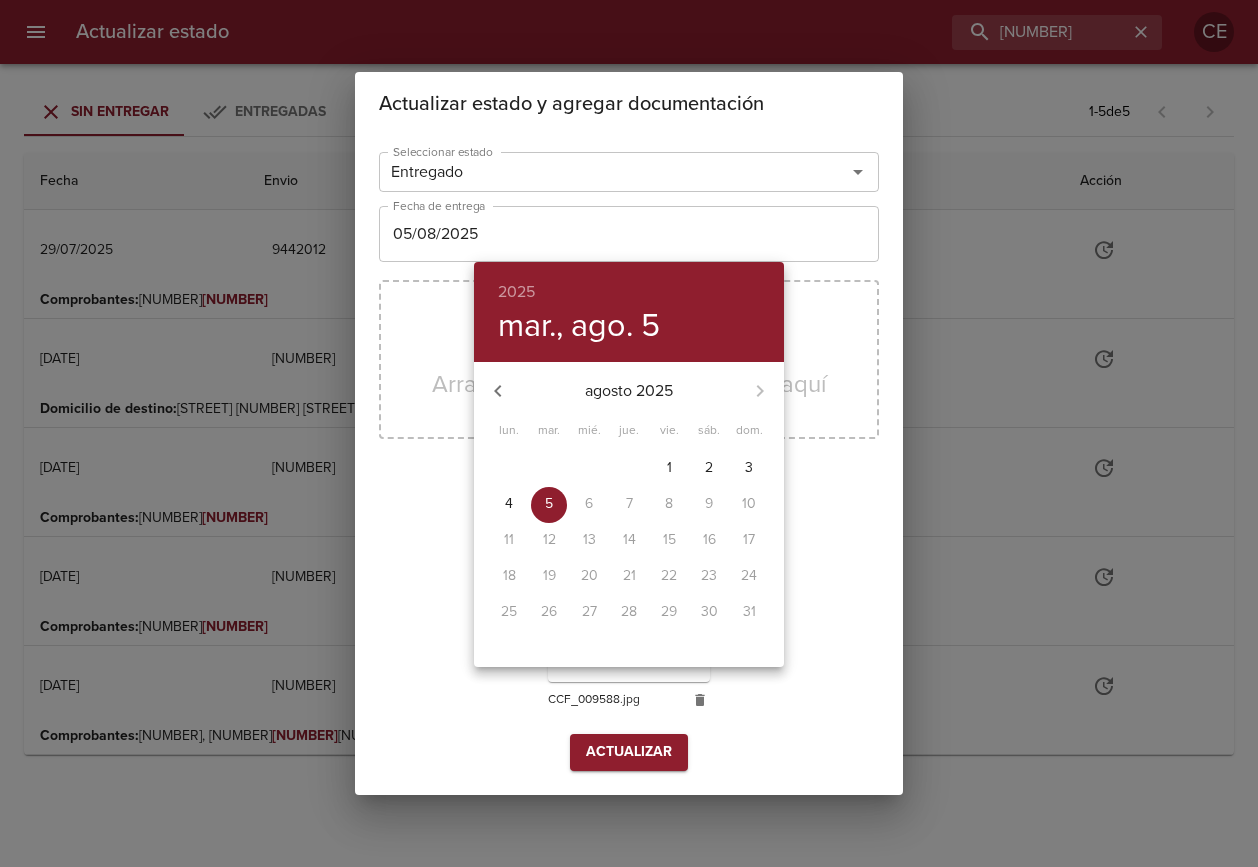 click on "4" at bounding box center [509, 504] 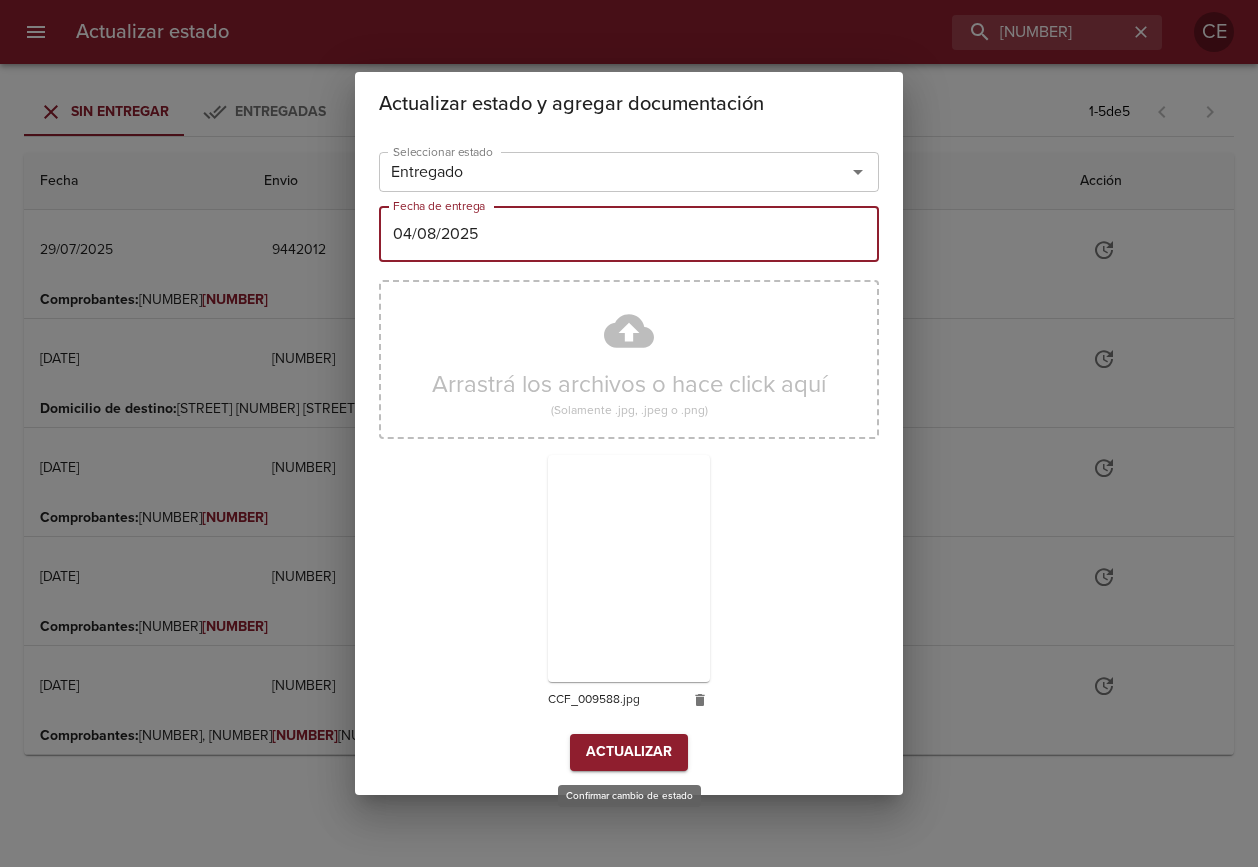 click on "Actualizar" at bounding box center [629, 752] 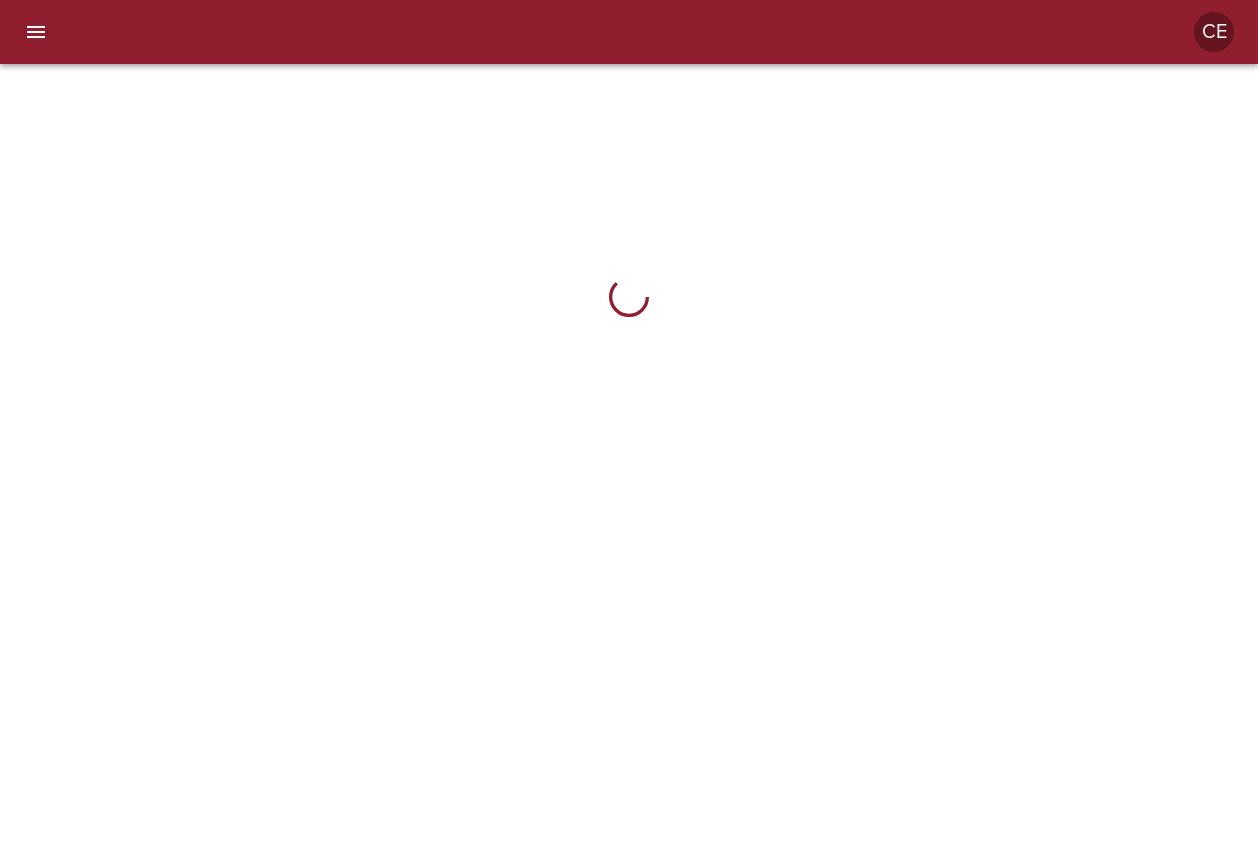 scroll, scrollTop: 0, scrollLeft: 0, axis: both 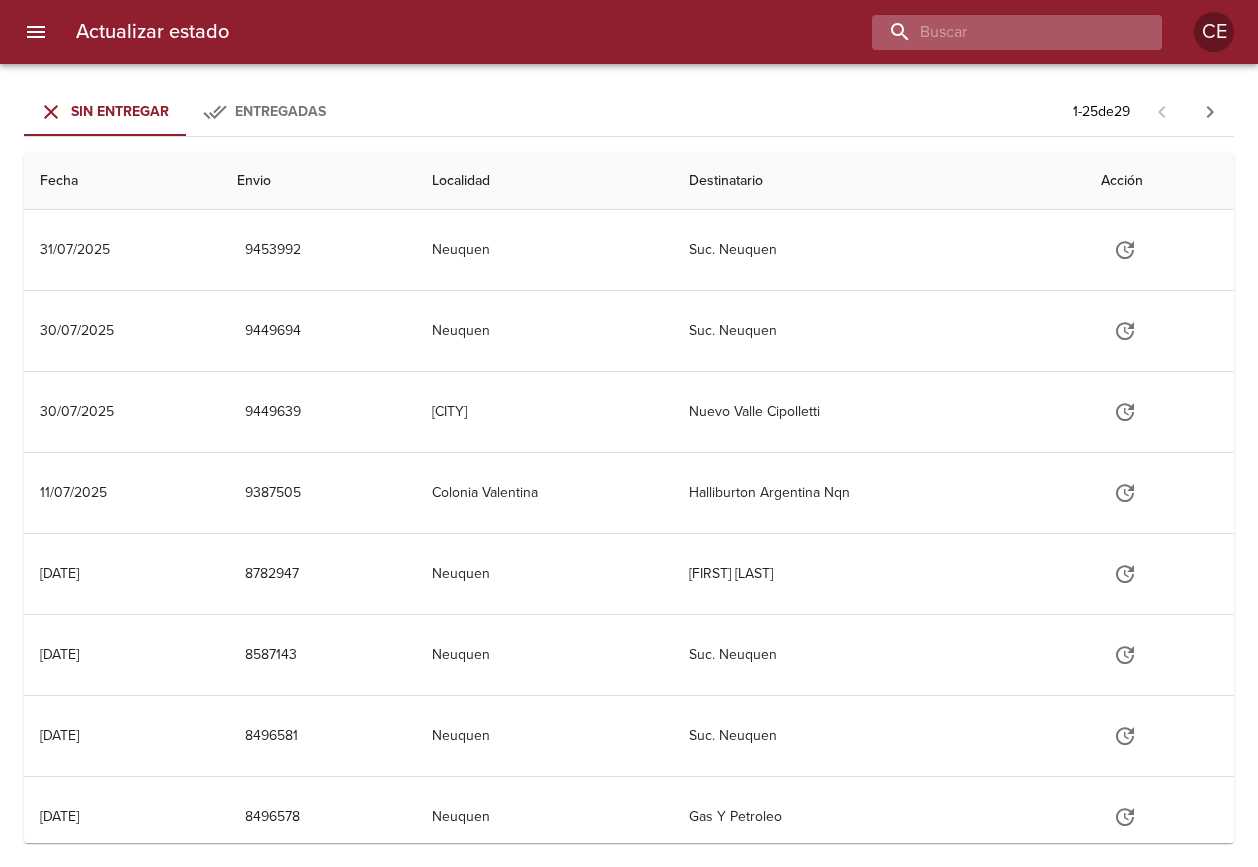 click at bounding box center [1000, 32] 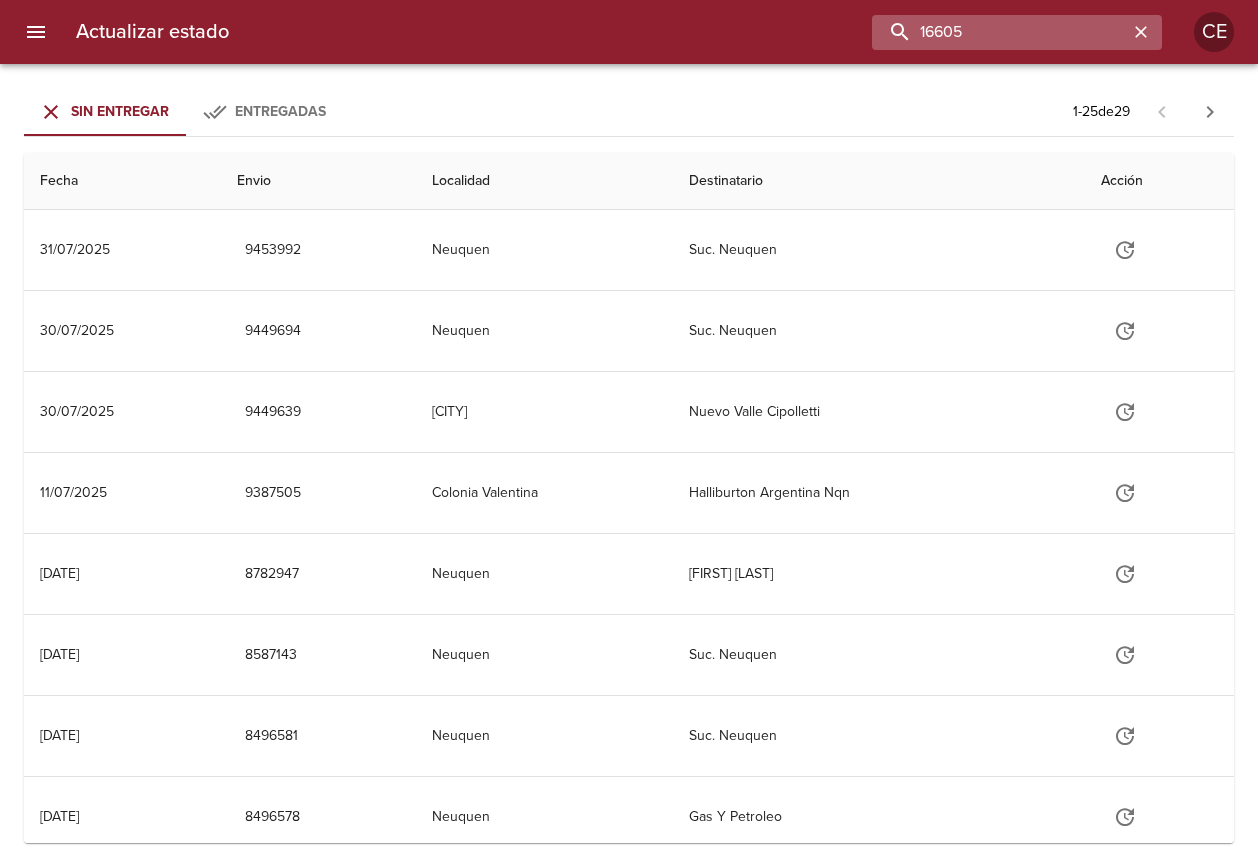 type on "16605" 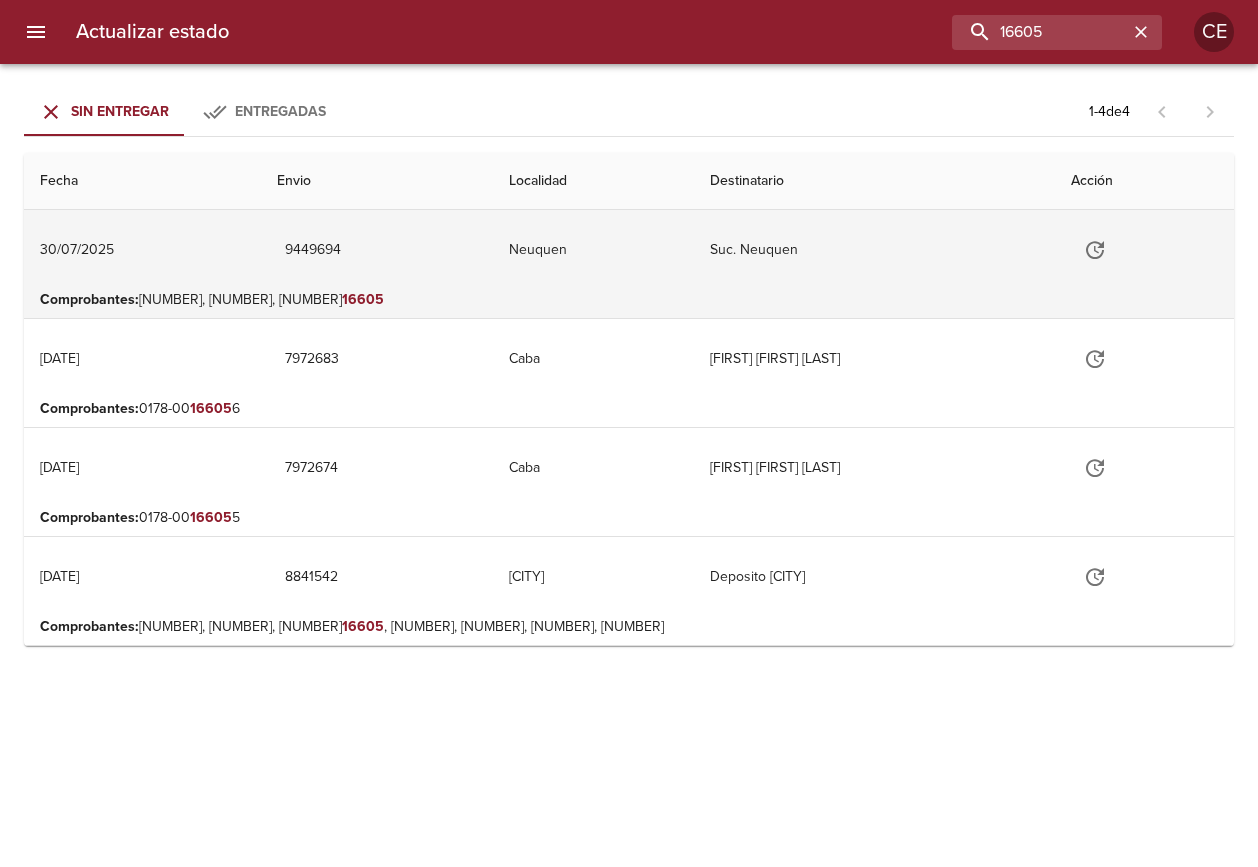 click at bounding box center (1095, 250) 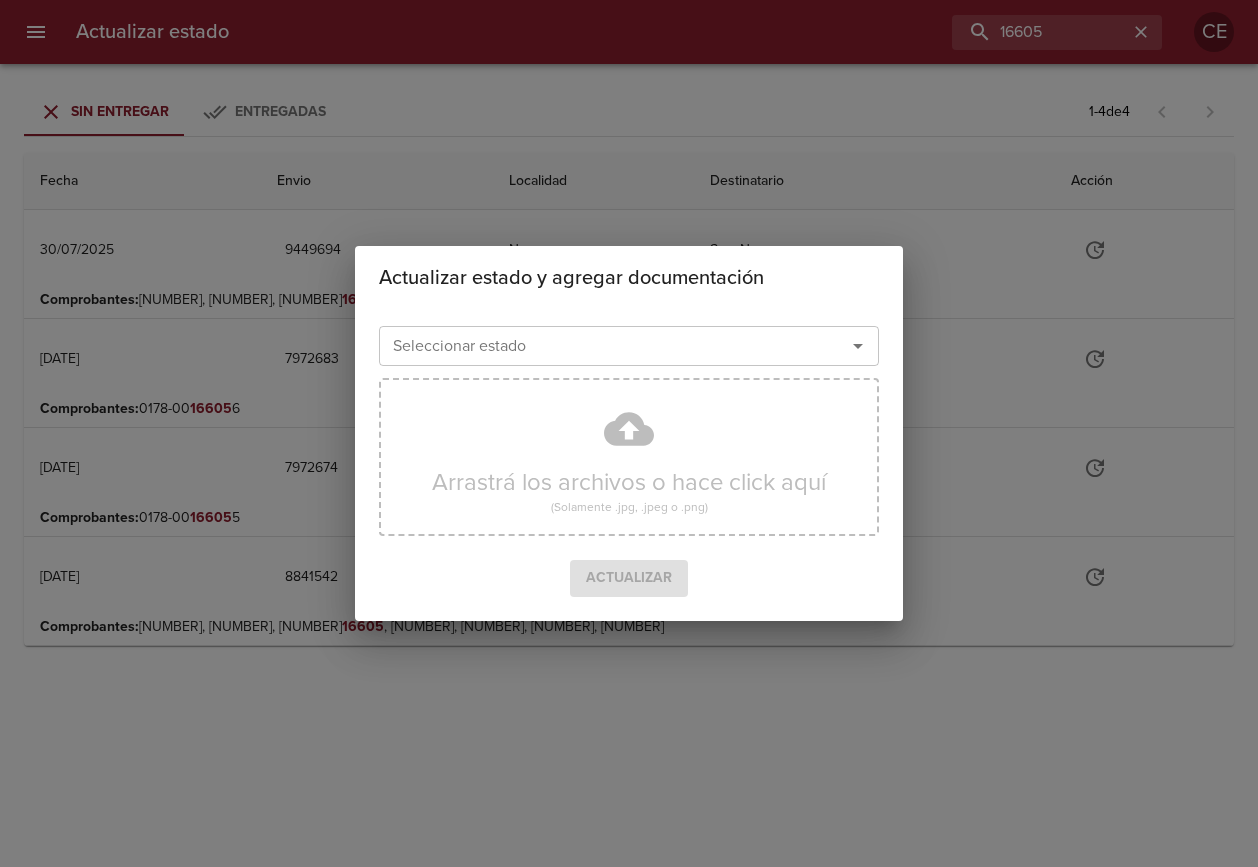 click on "Seleccionar estado" at bounding box center [599, 346] 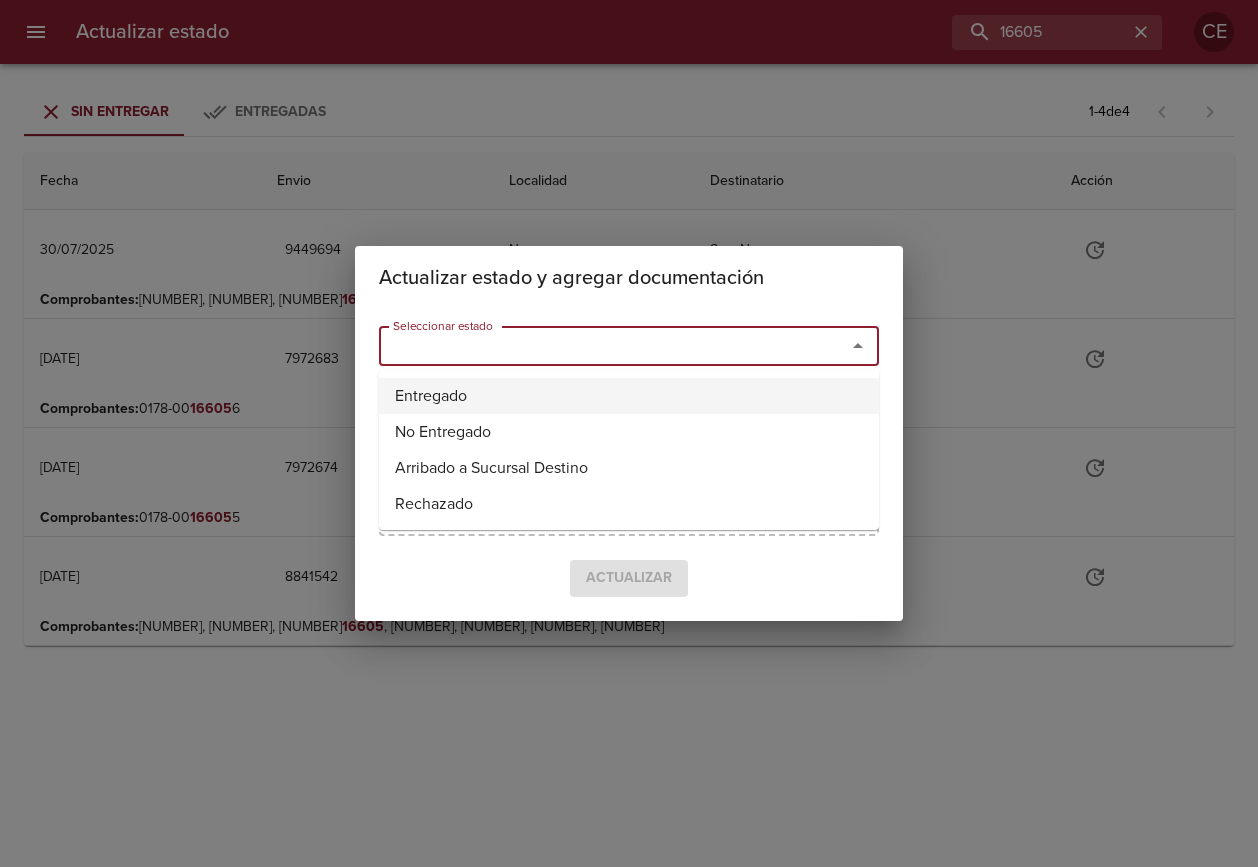 click on "Entregado" at bounding box center (629, 396) 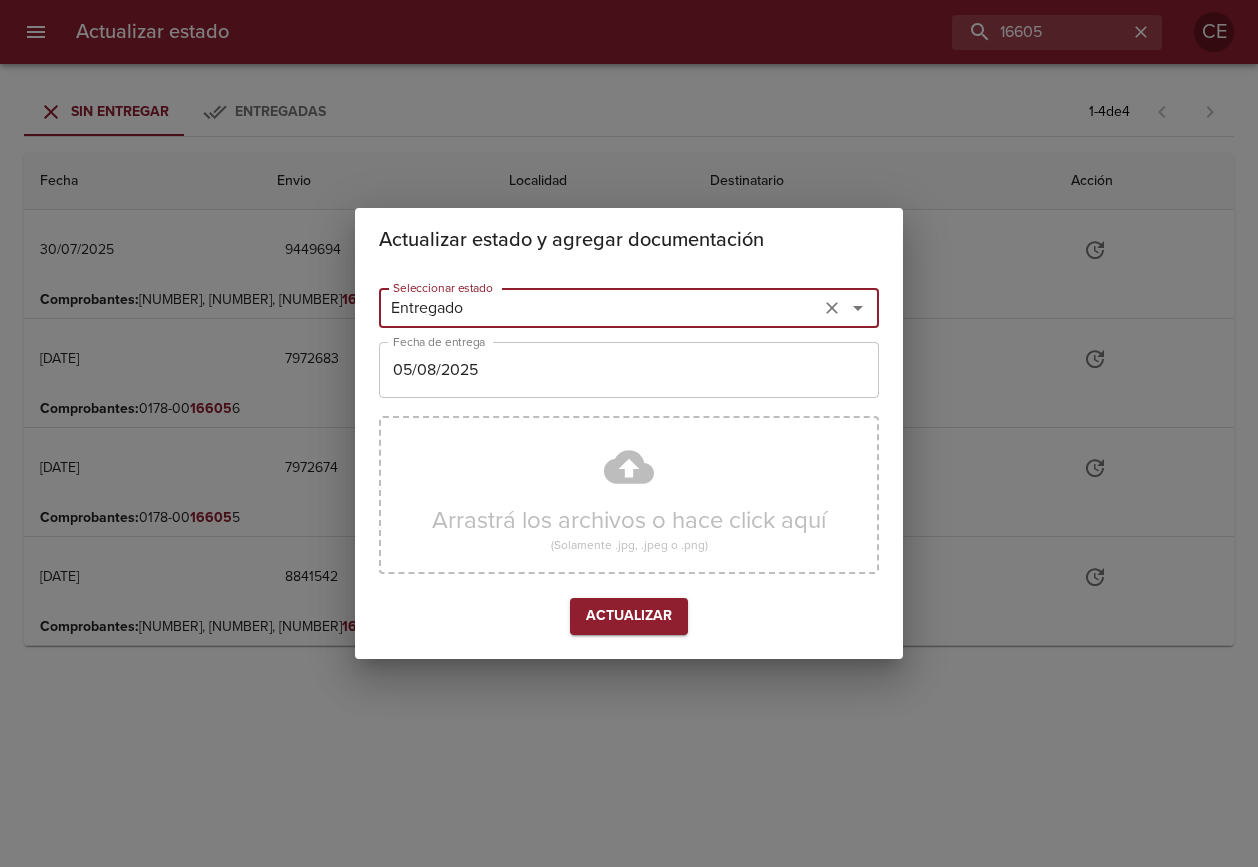 click on "05/08/2025" at bounding box center (629, 370) 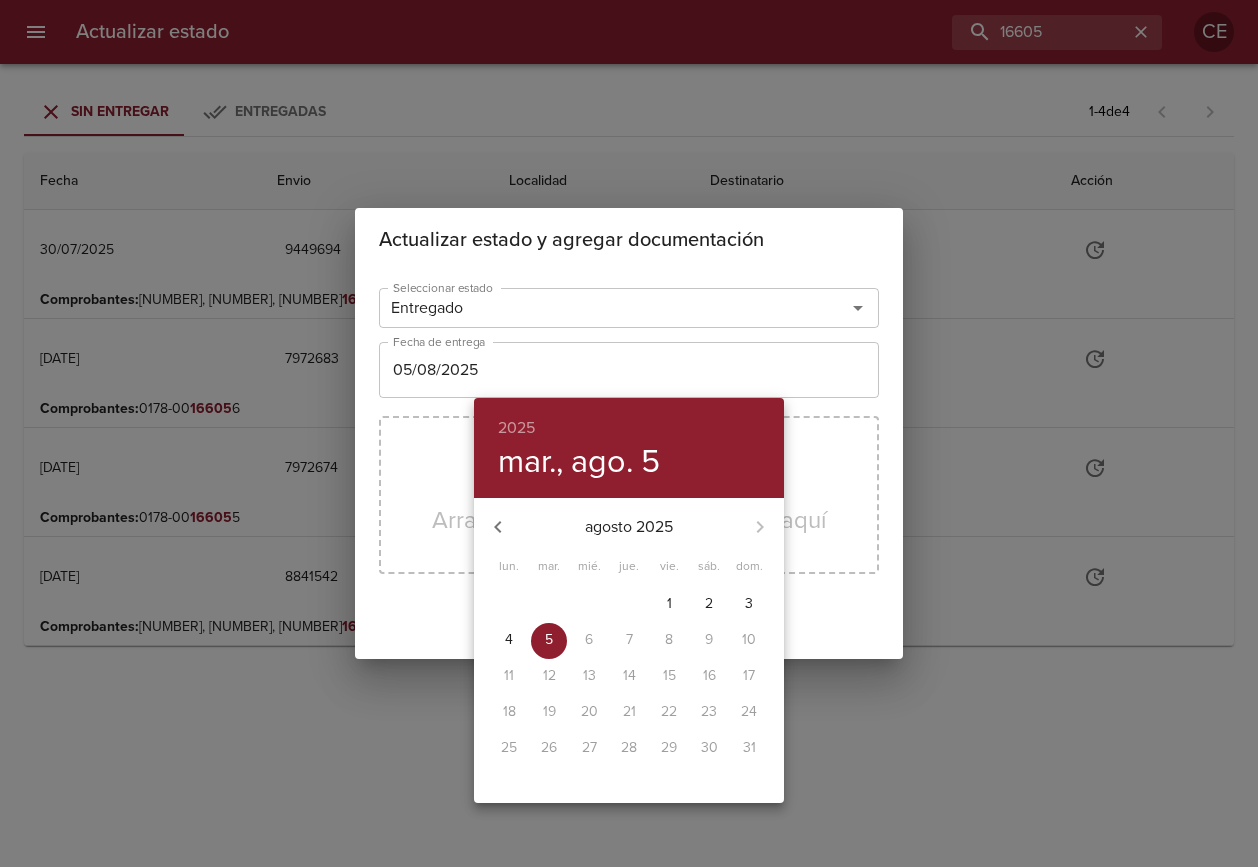 click on "4" at bounding box center (509, 640) 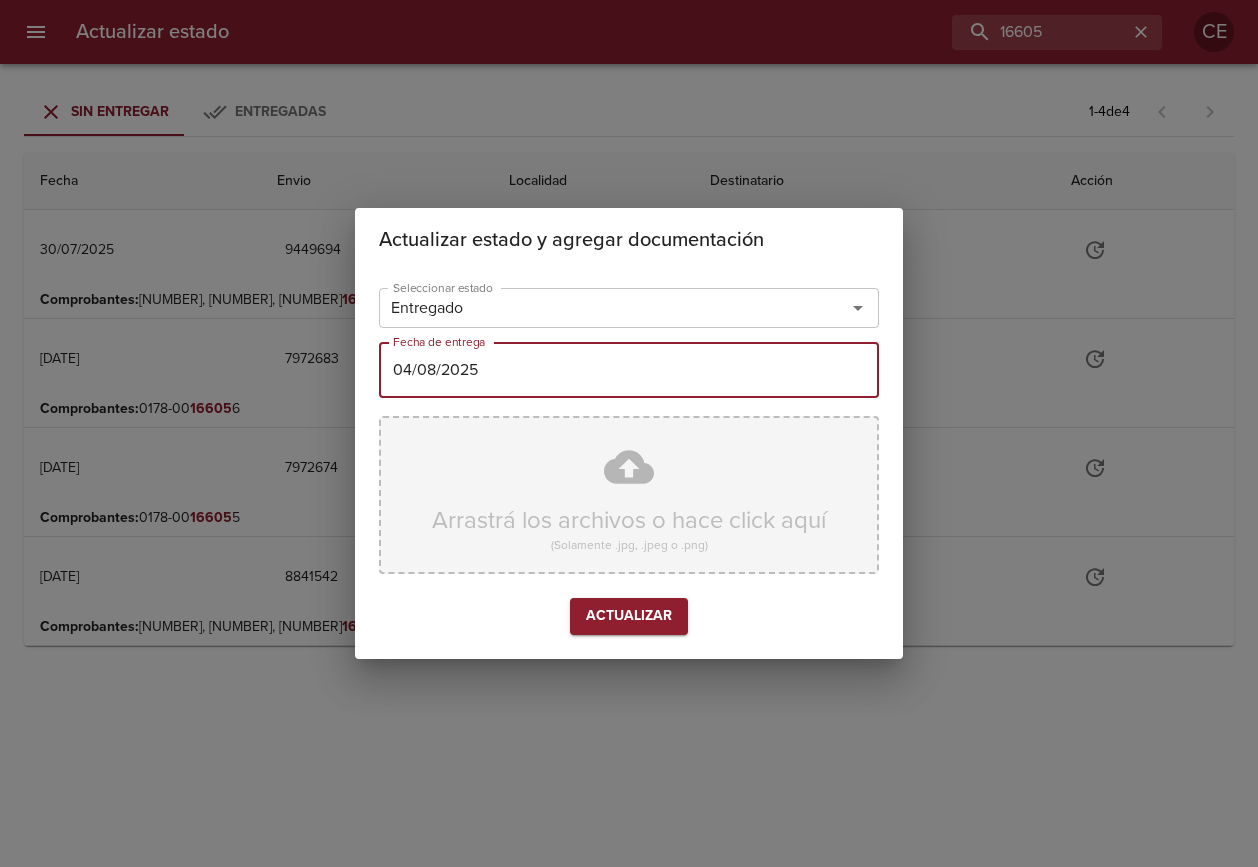 click on "Arrastrá los archivos o hace click aquí (Solamente .jpg, .jpeg o .png)" at bounding box center [629, 495] 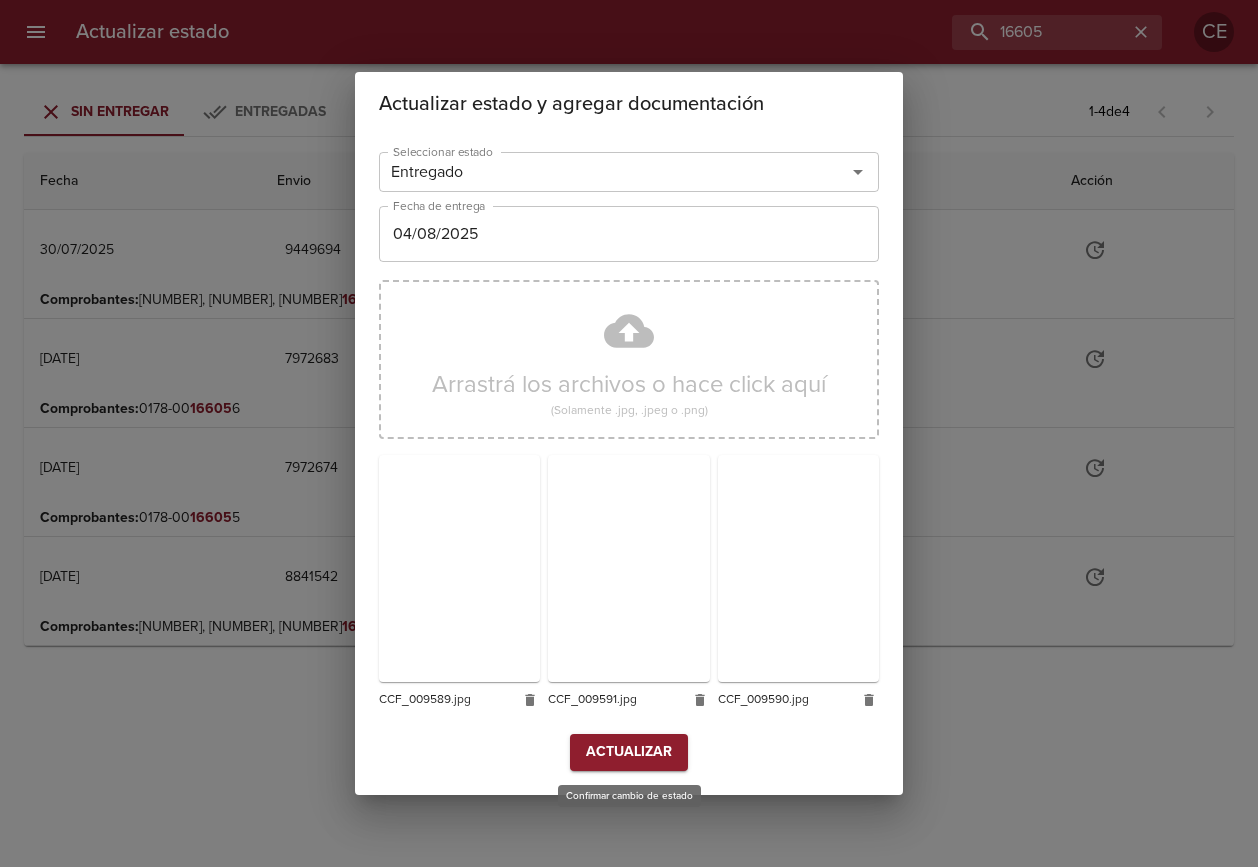click on "Actualizar" at bounding box center (629, 752) 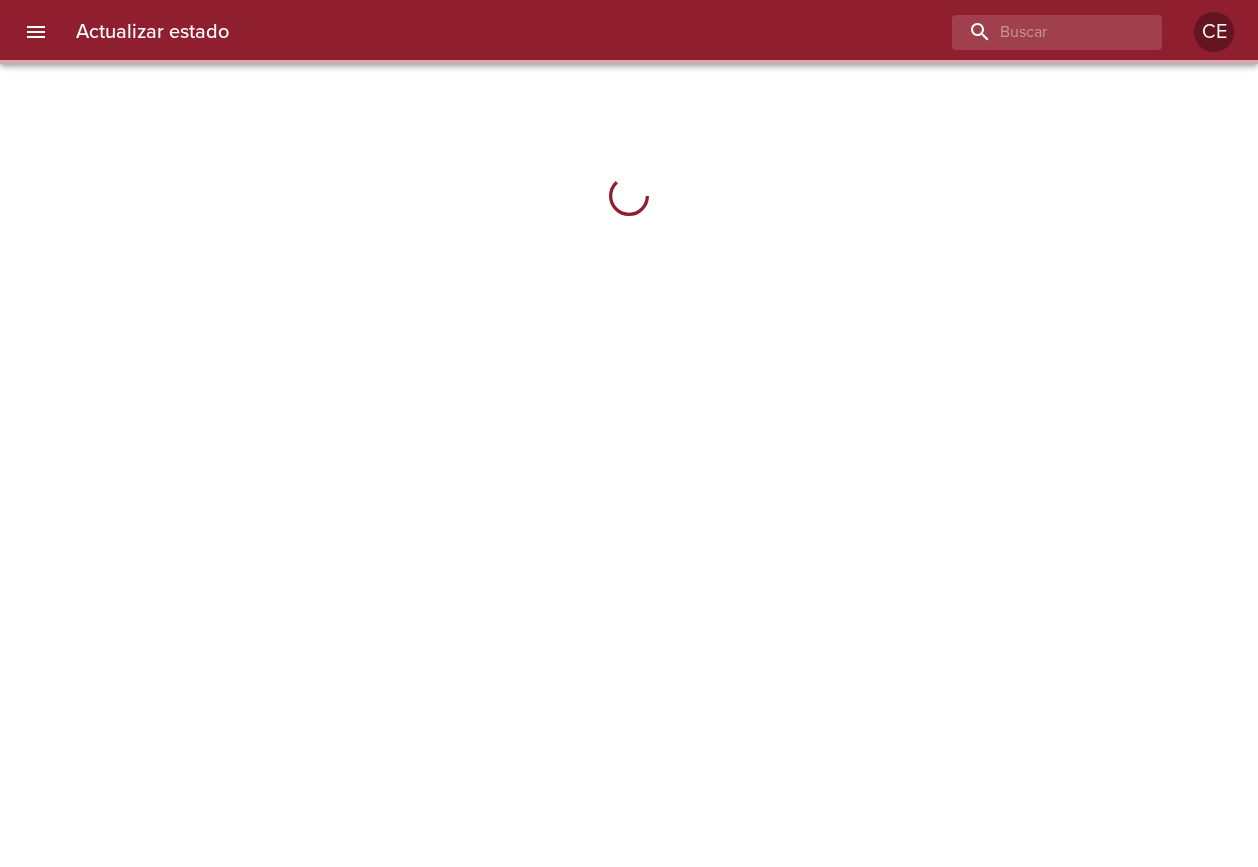 scroll, scrollTop: 0, scrollLeft: 0, axis: both 